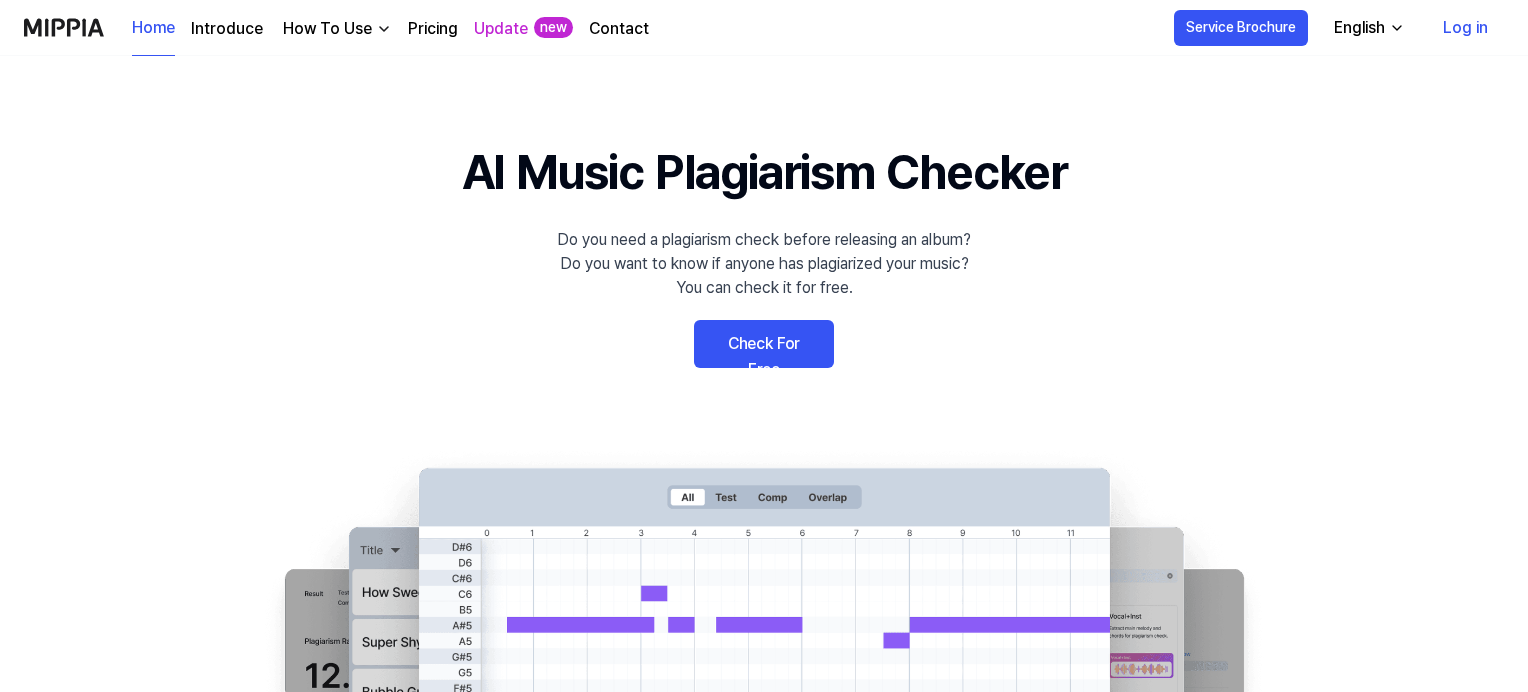 scroll, scrollTop: 0, scrollLeft: 0, axis: both 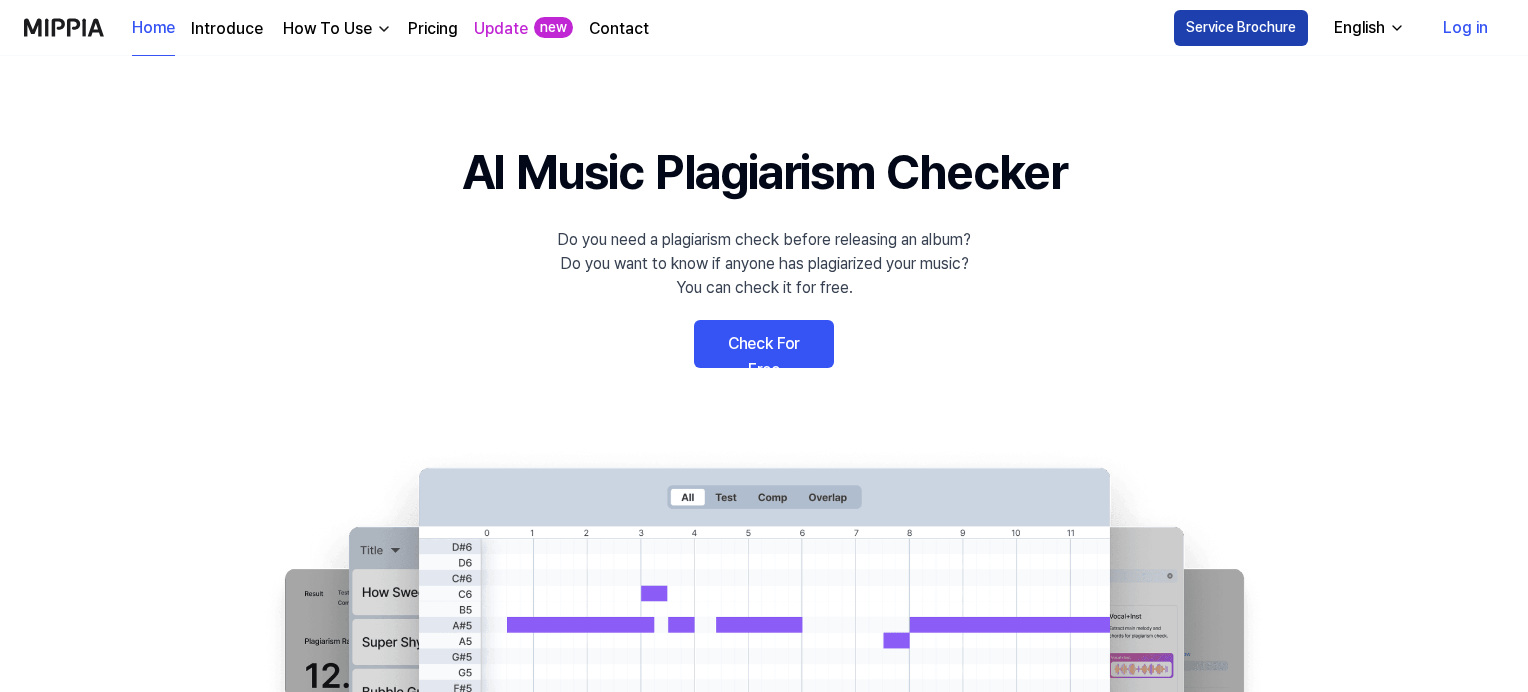 click on "Service Brochure" at bounding box center (1241, 28) 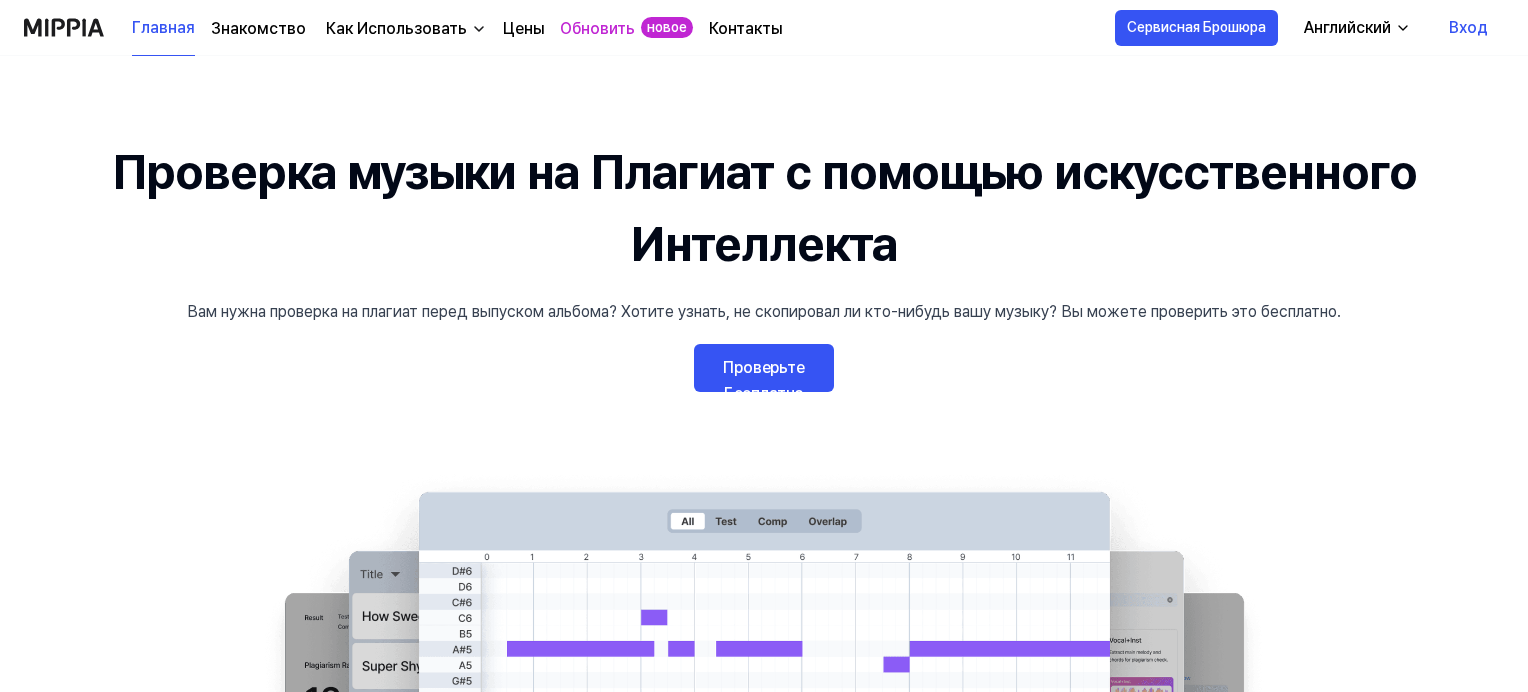 click on "Проверка музыки на Плагиат с помощью искусственного Интеллекта Вам нужна проверка на плагиат перед выпуском альбома?  Хотите узнать, не скопировал ли кто-нибудь вашу музыку?  Вы можете проверить это бесплатно. Проверьте Бесплатно" at bounding box center (764, 514) 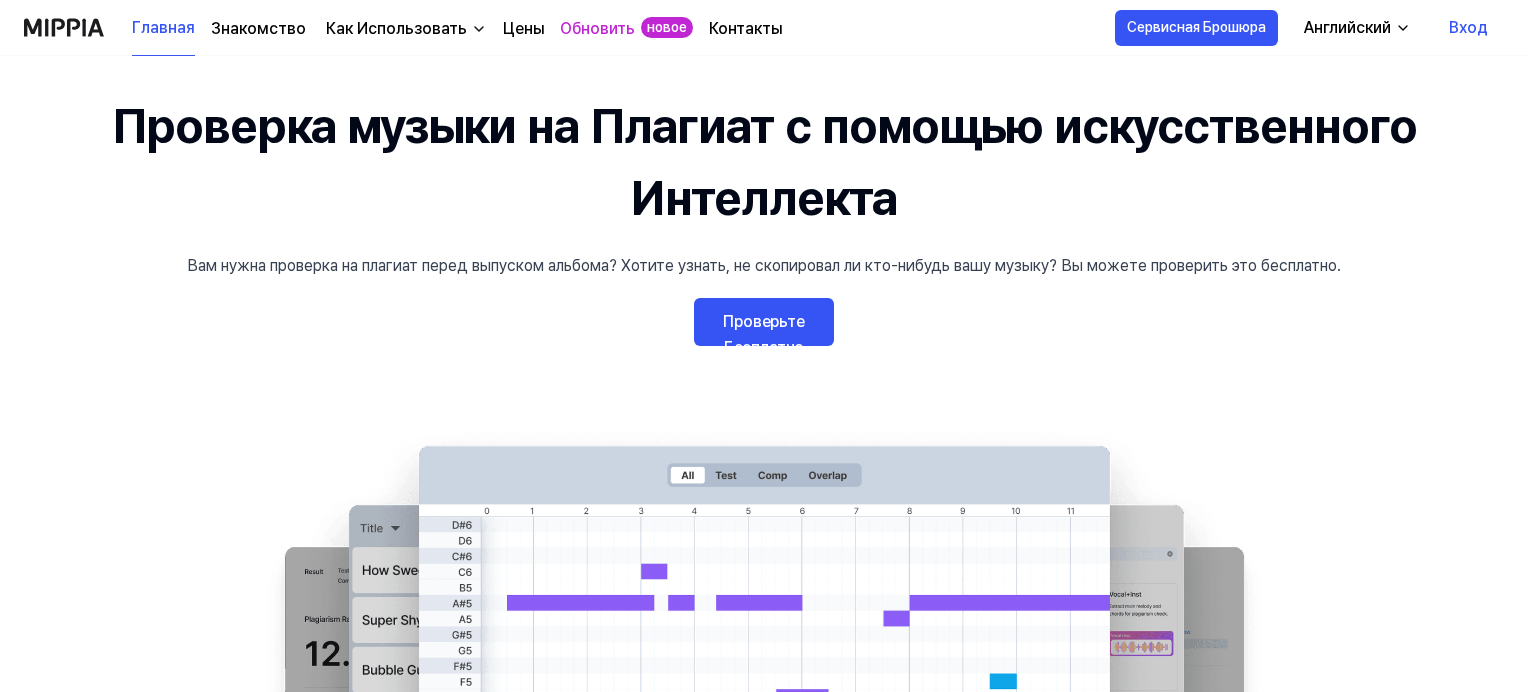 scroll, scrollTop: 66, scrollLeft: 0, axis: vertical 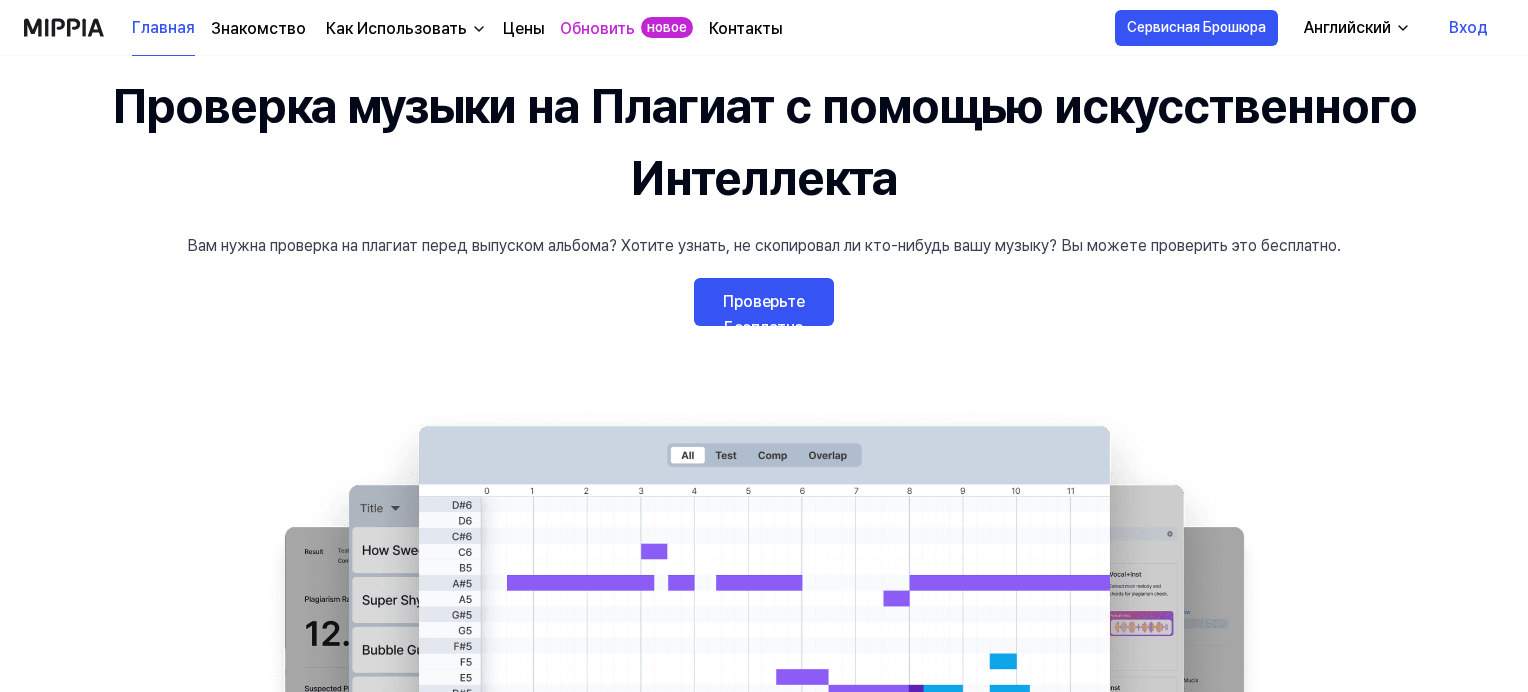 click 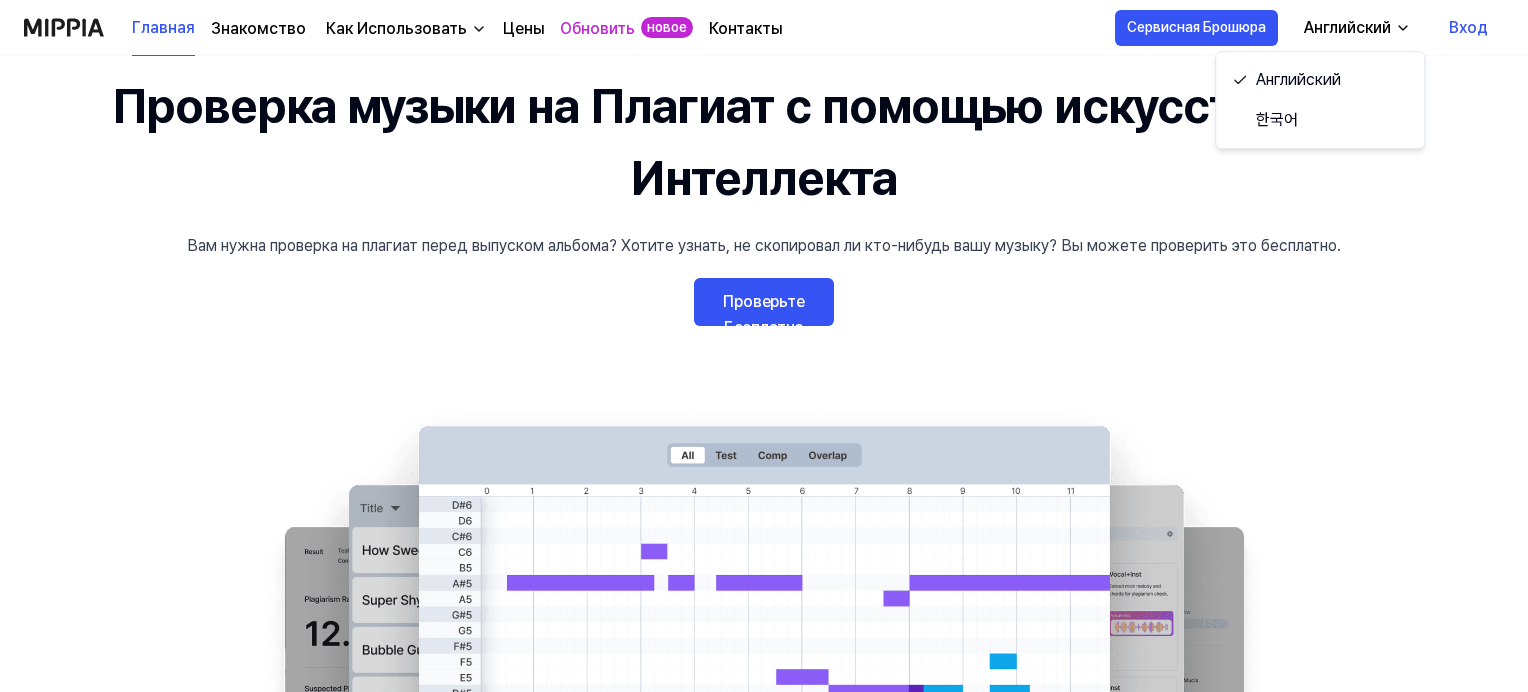 click on "Проверка музыки на Плагиат с помощью искусственного Интеллекта" at bounding box center (764, 142) 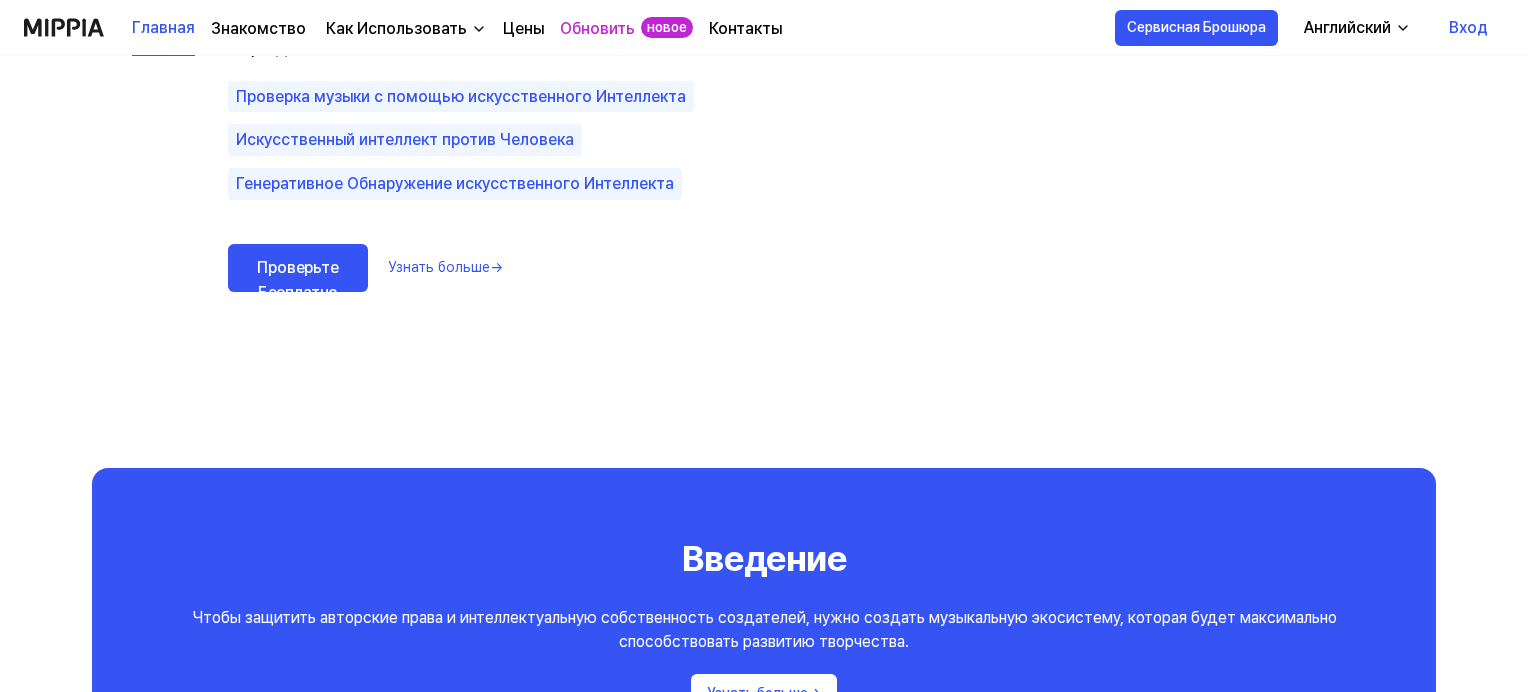 scroll, scrollTop: 1533, scrollLeft: 0, axis: vertical 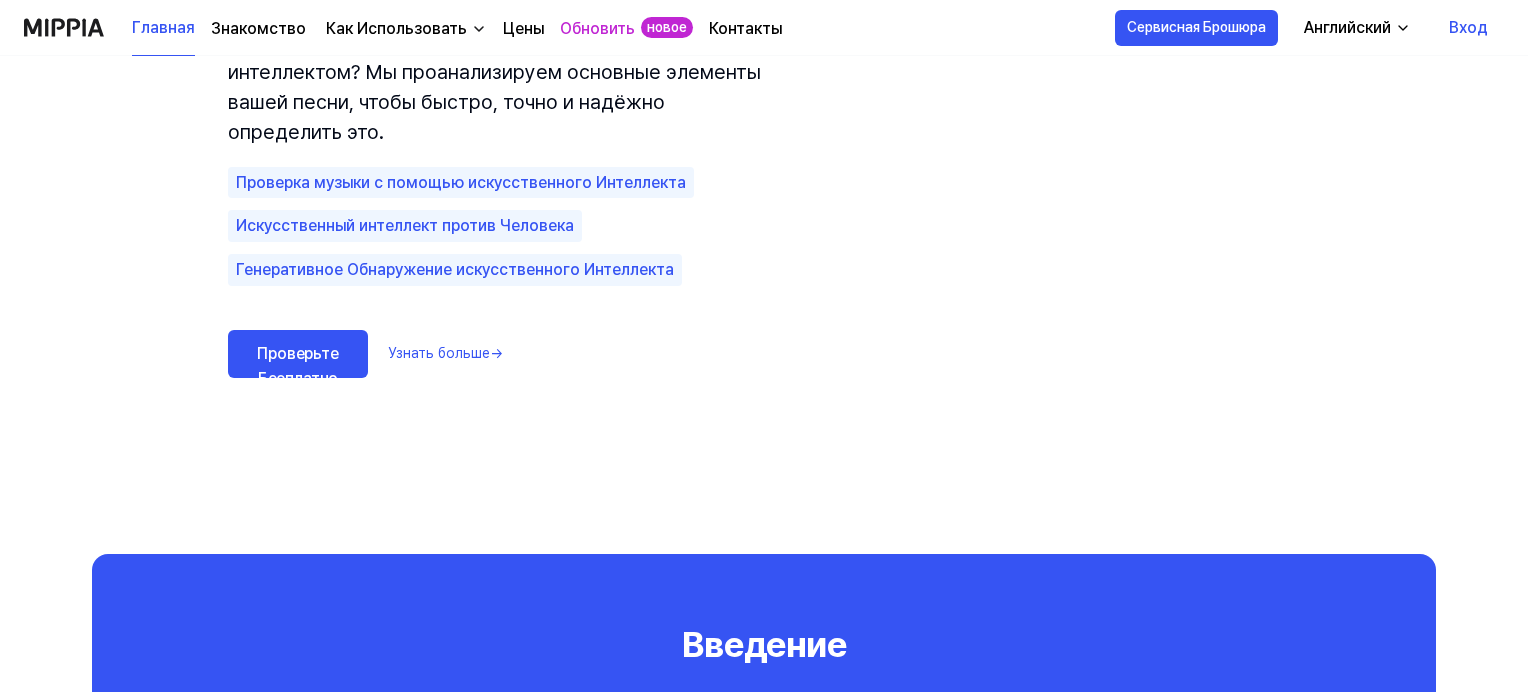 click on "Вход" at bounding box center (1468, 28) 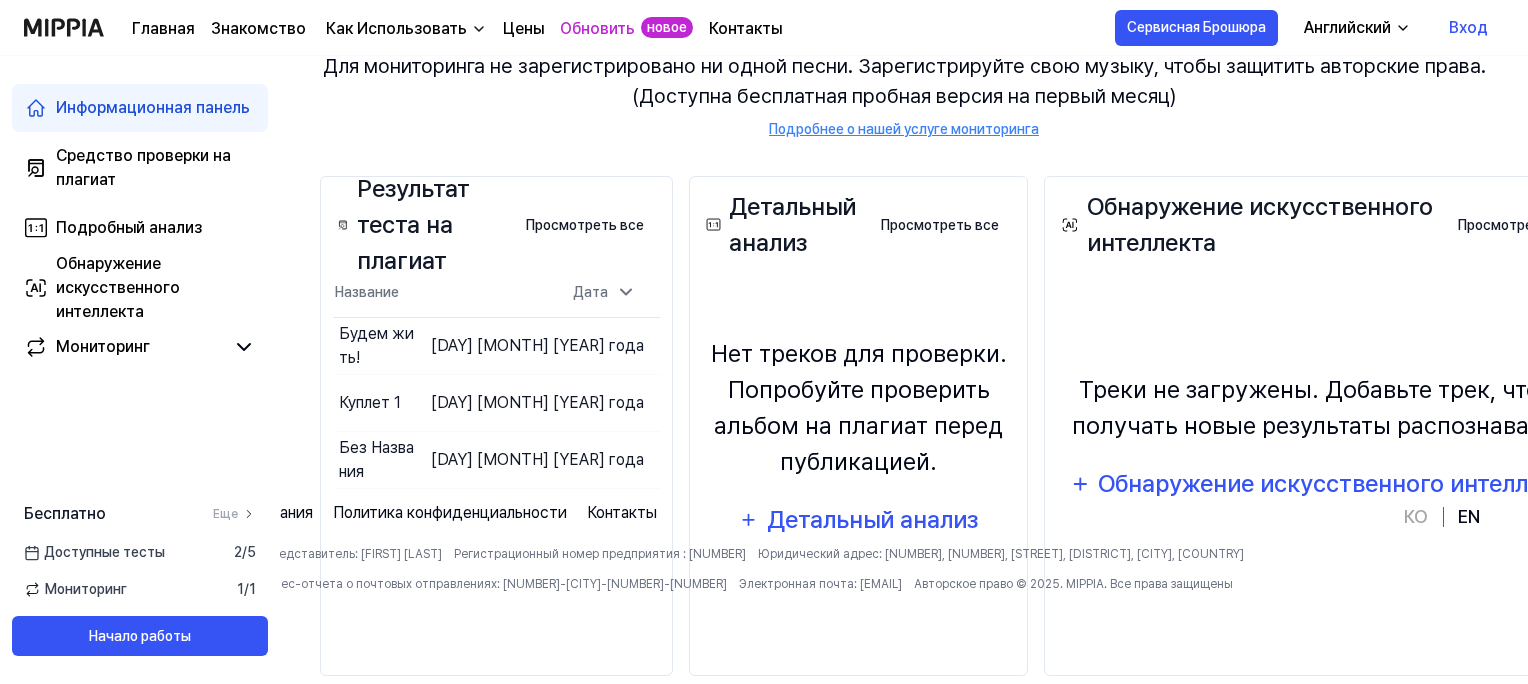 scroll, scrollTop: 240, scrollLeft: 0, axis: vertical 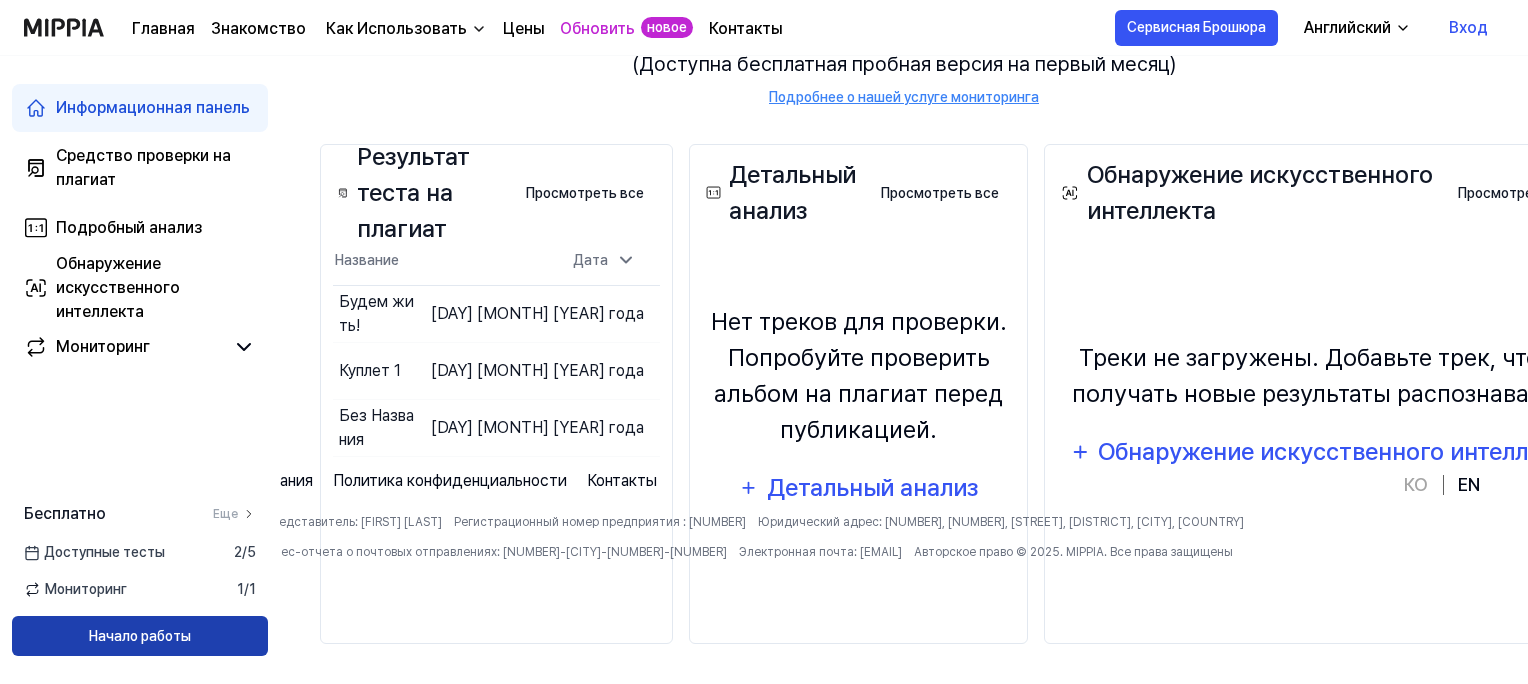 click on "Начало работы" at bounding box center [140, 636] 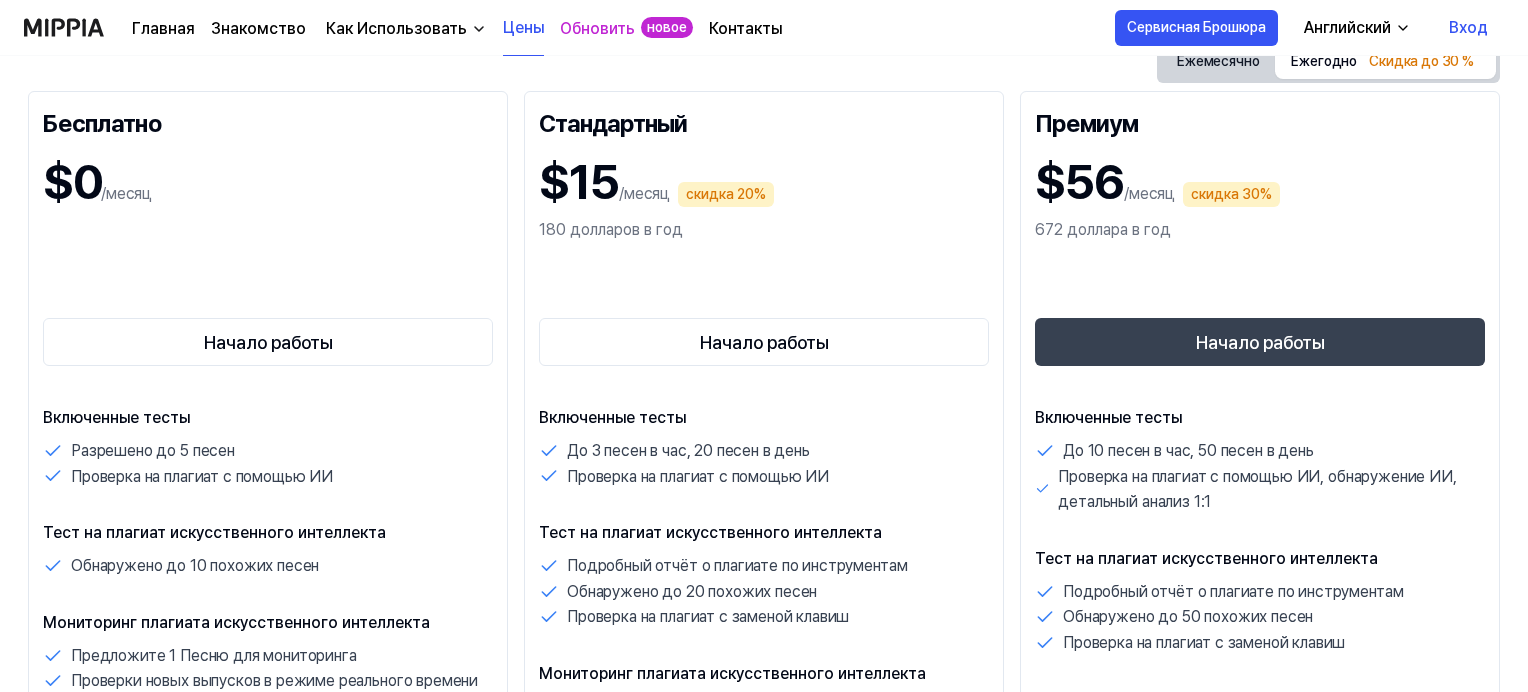 scroll, scrollTop: 166, scrollLeft: 0, axis: vertical 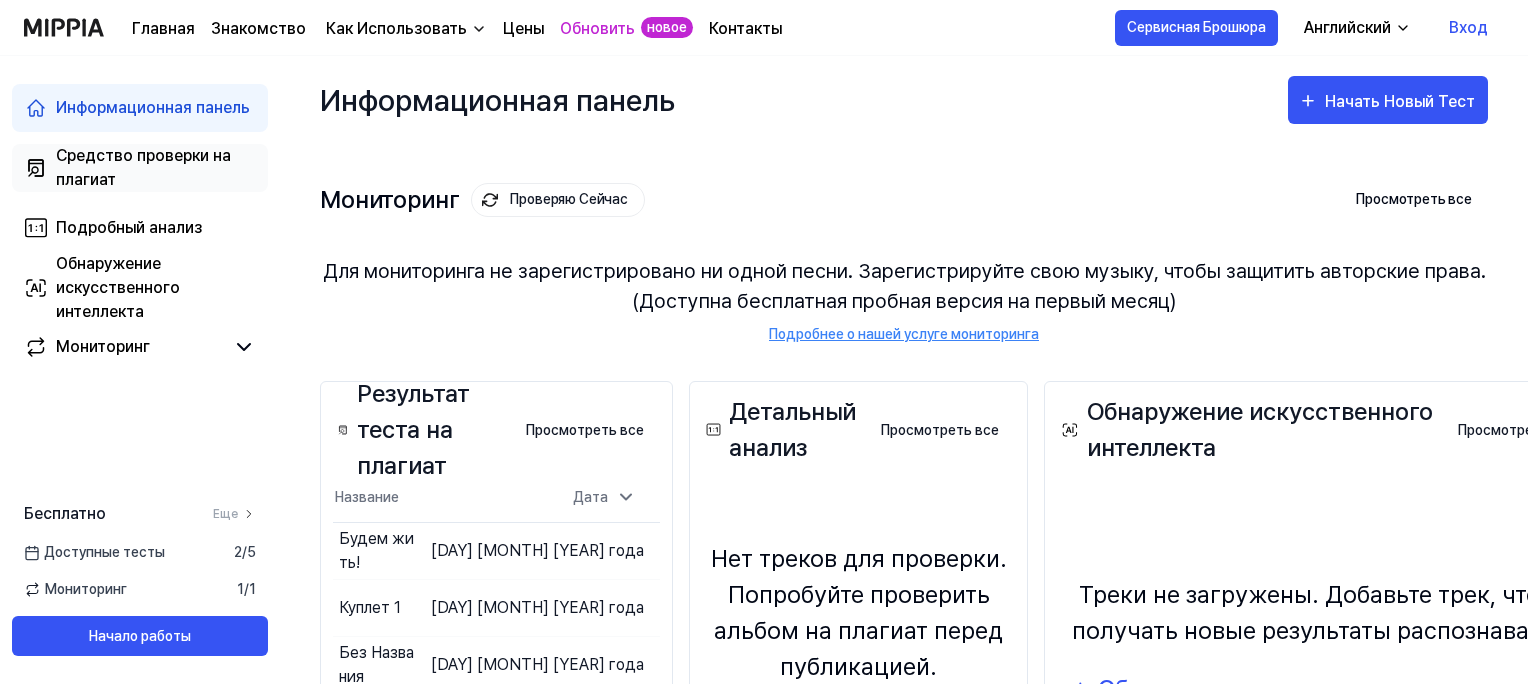 click on "Средство проверки на плагиат" at bounding box center [156, 168] 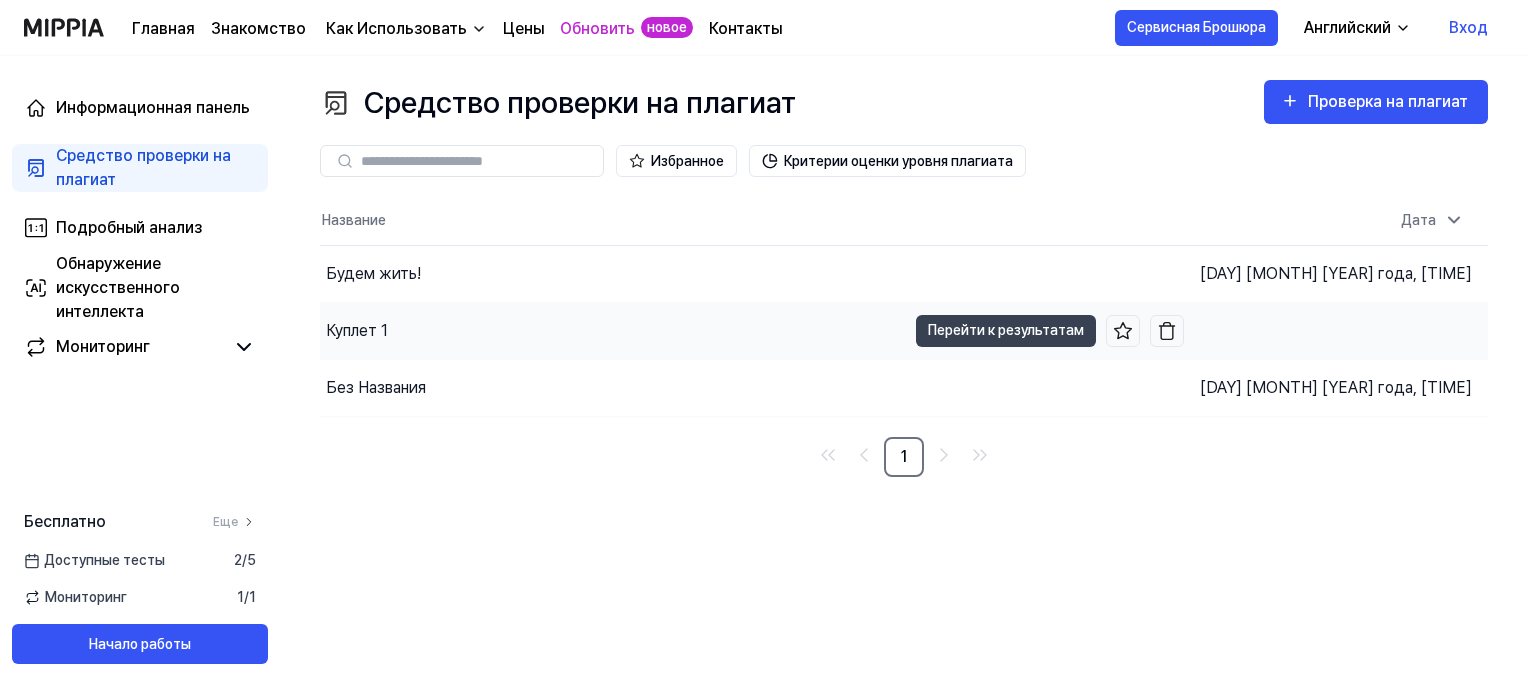 click on "Куплет 1" at bounding box center [357, 331] 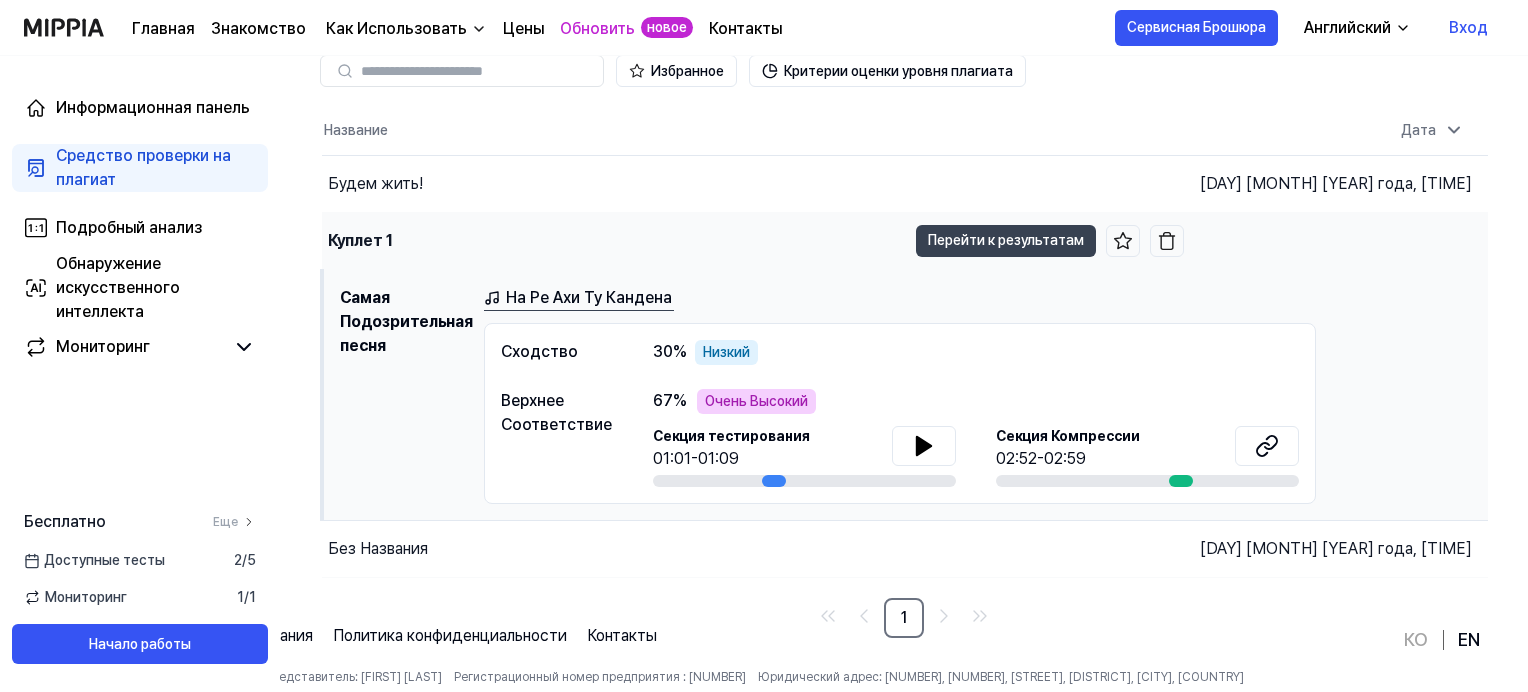 scroll, scrollTop: 133, scrollLeft: 0, axis: vertical 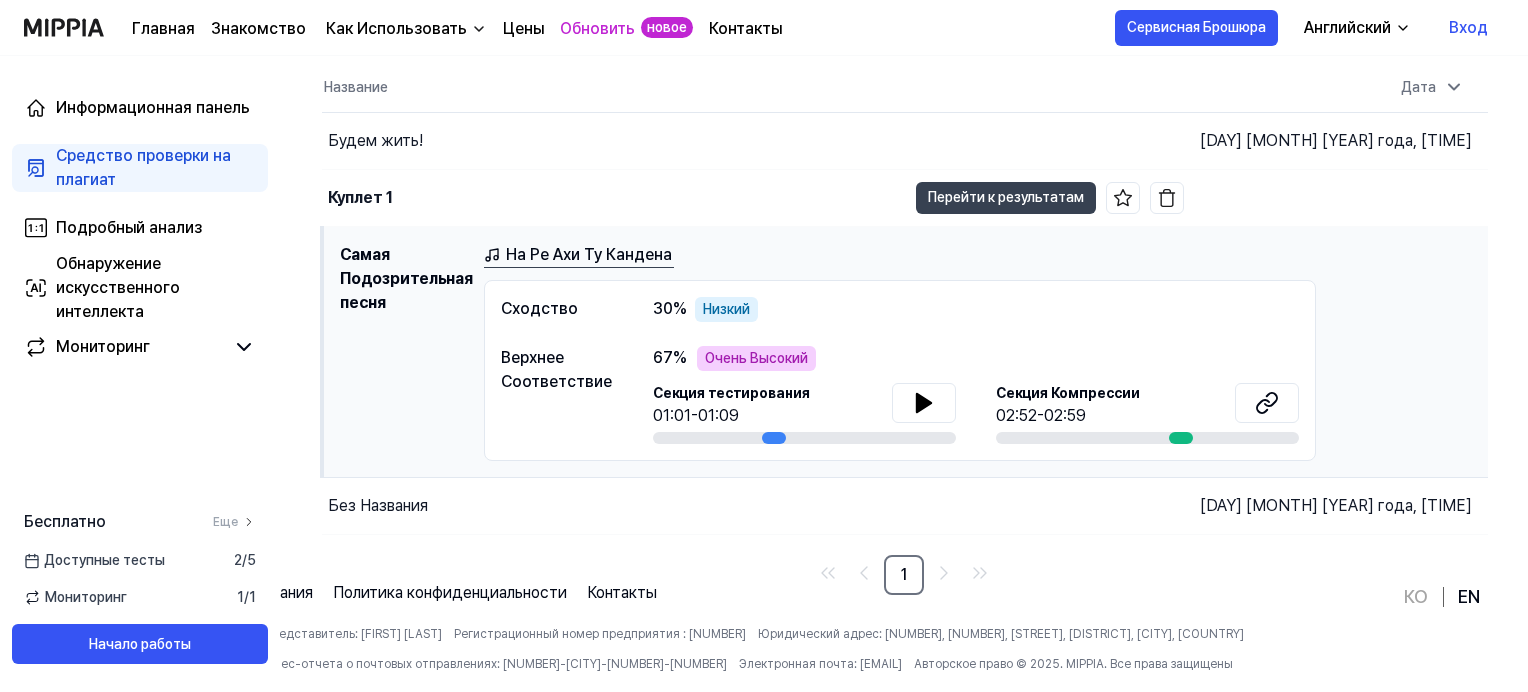 click on "На Ре Ахи Ту Кандена" at bounding box center [579, 255] 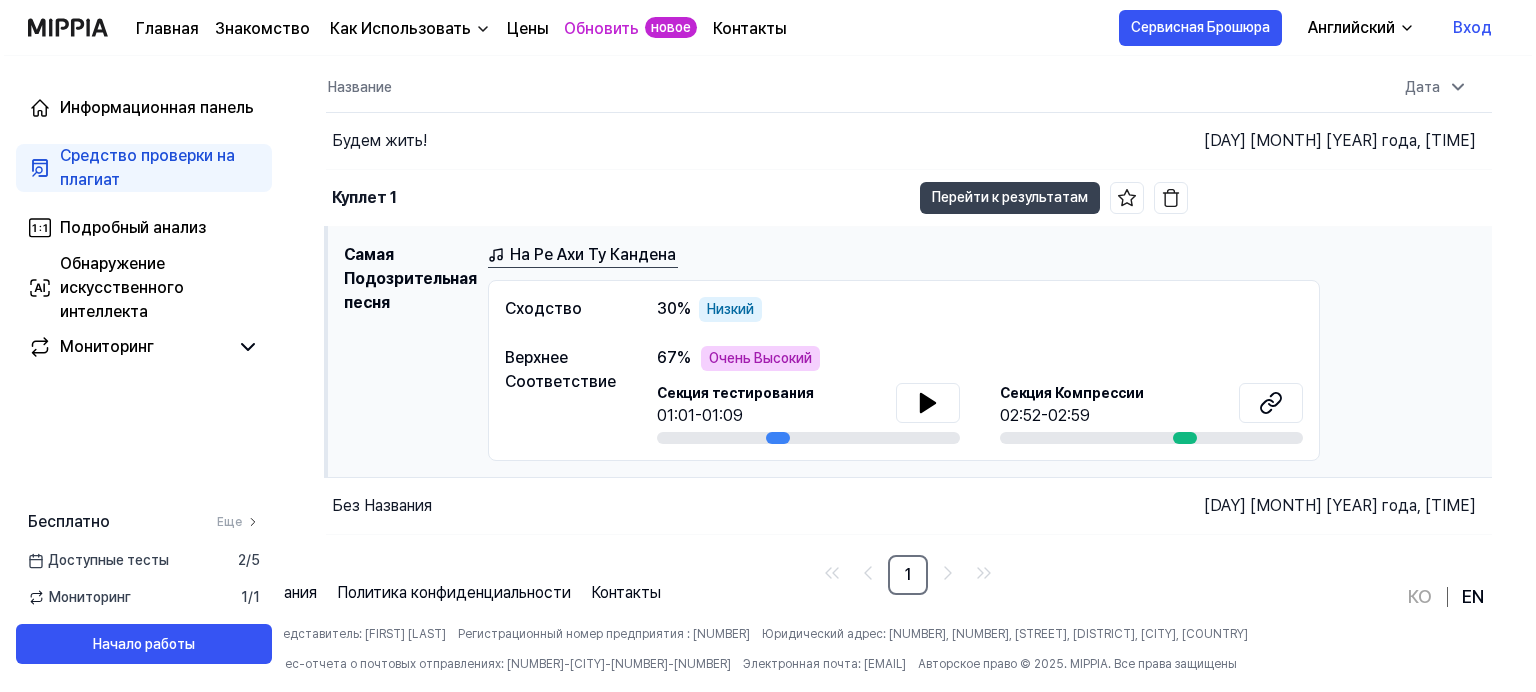 scroll, scrollTop: 0, scrollLeft: 0, axis: both 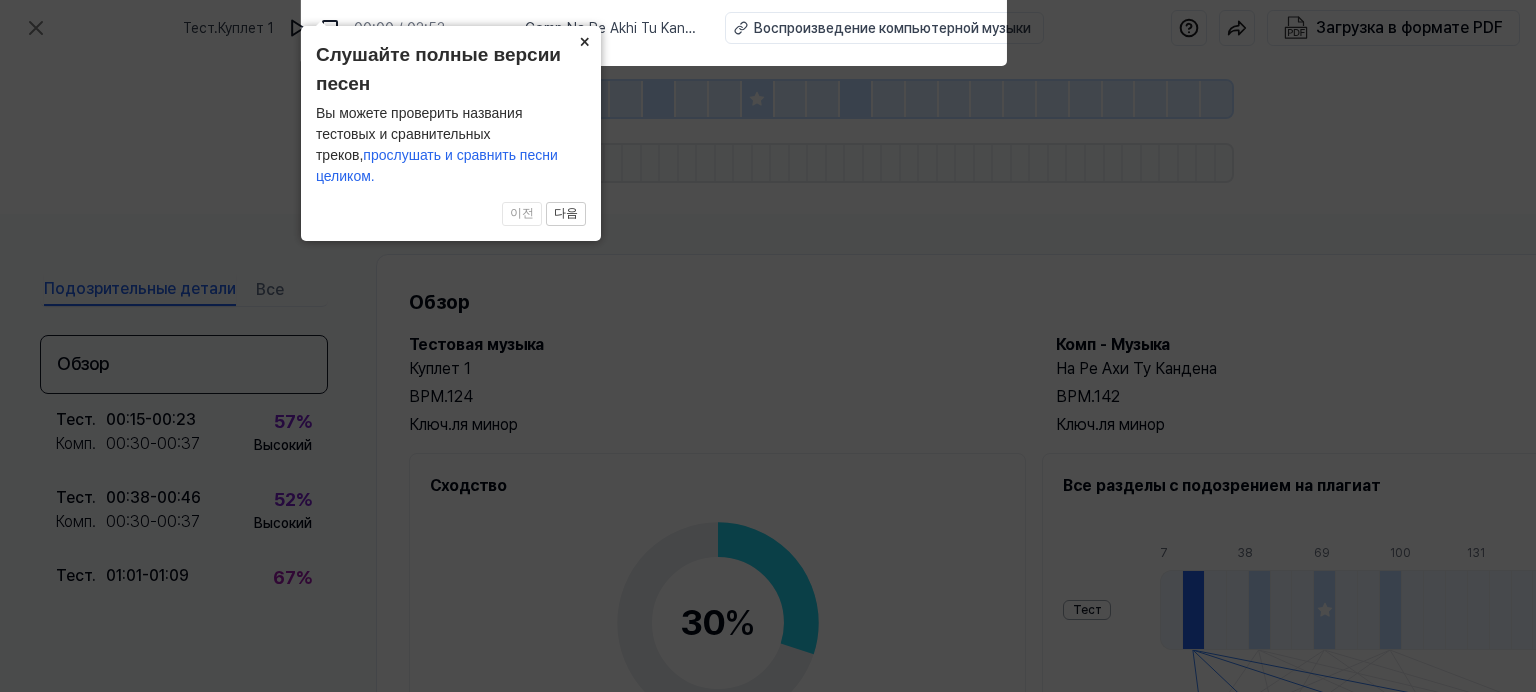 click on "×" at bounding box center (585, 40) 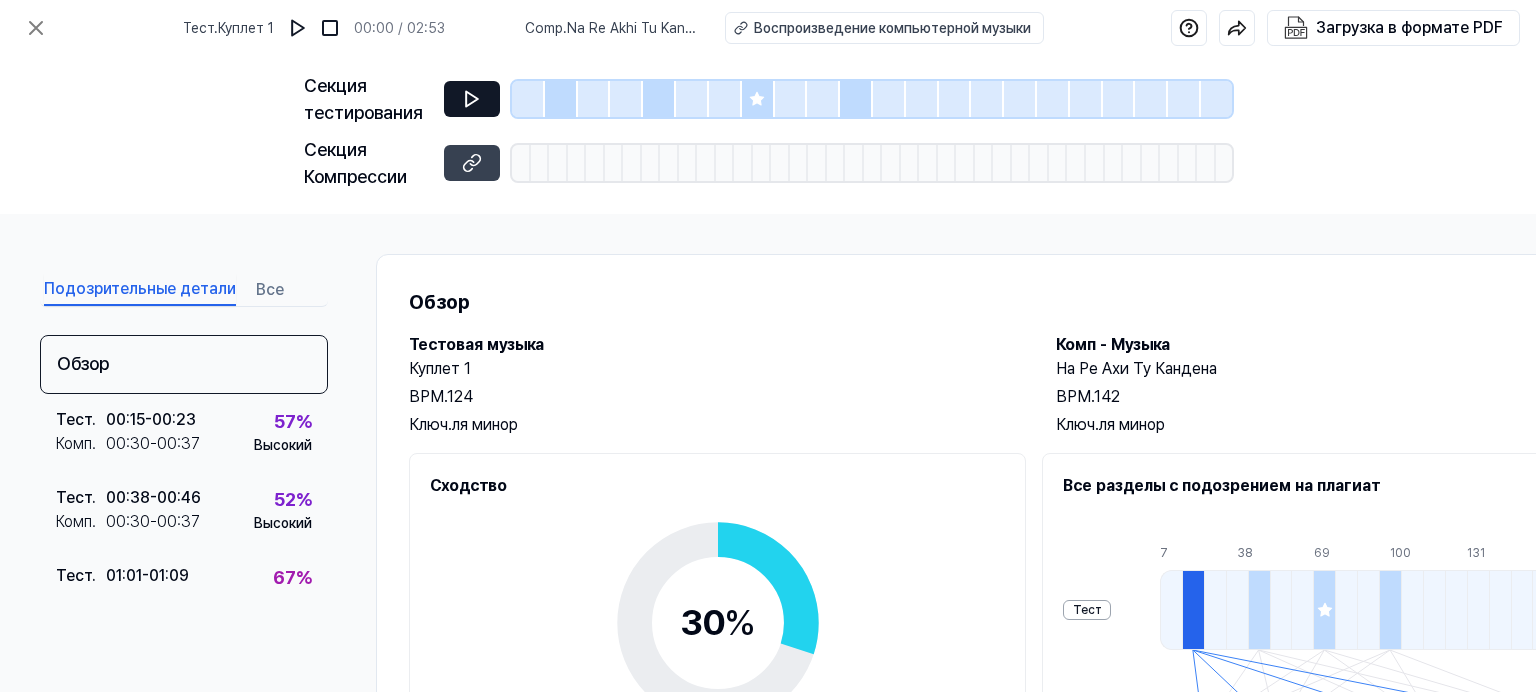 click 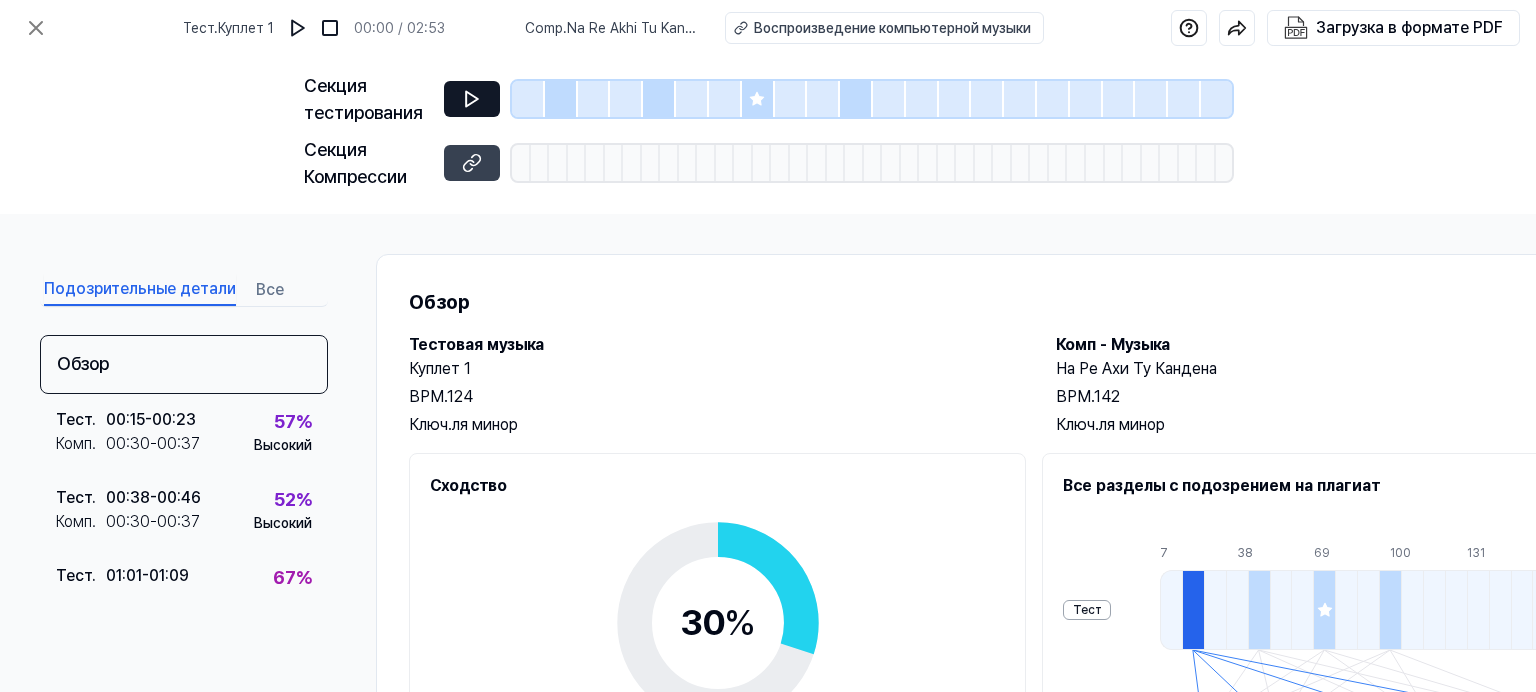 click 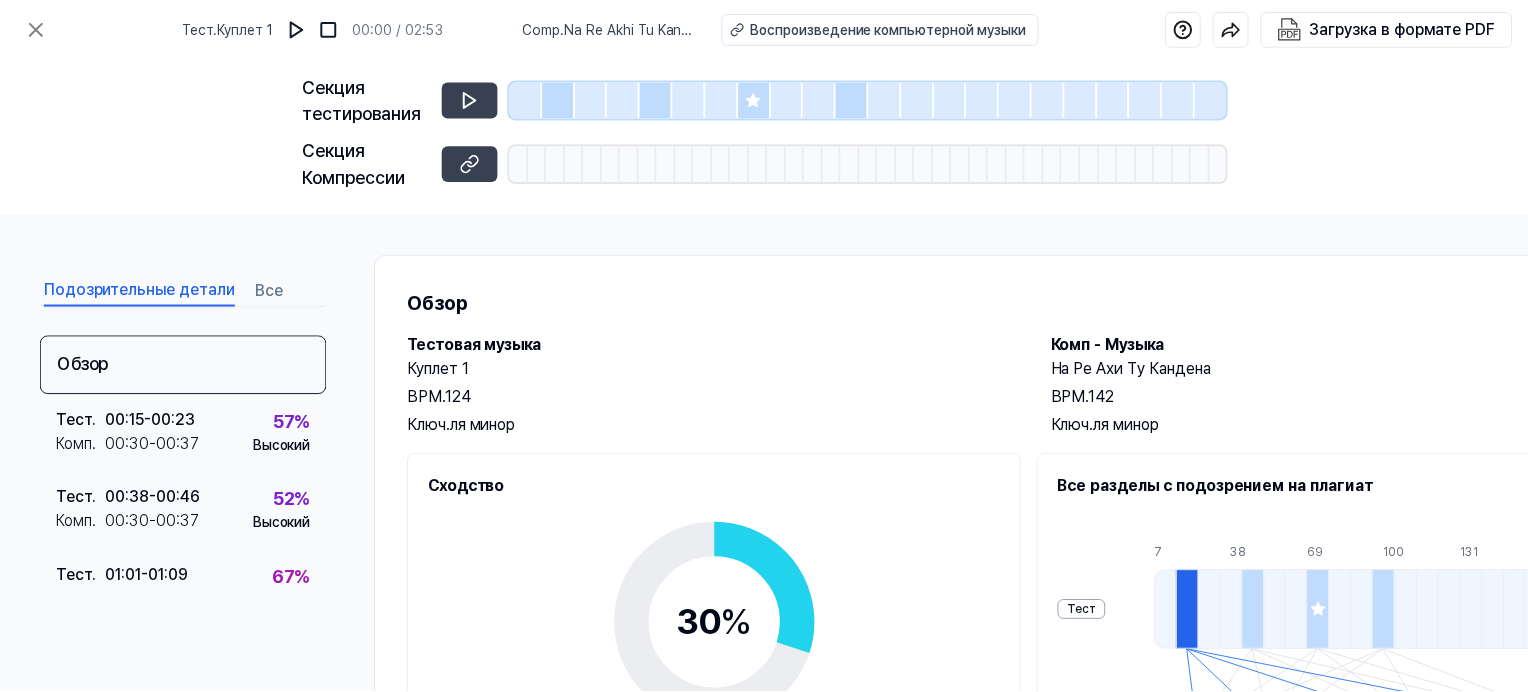 scroll, scrollTop: 133, scrollLeft: 0, axis: vertical 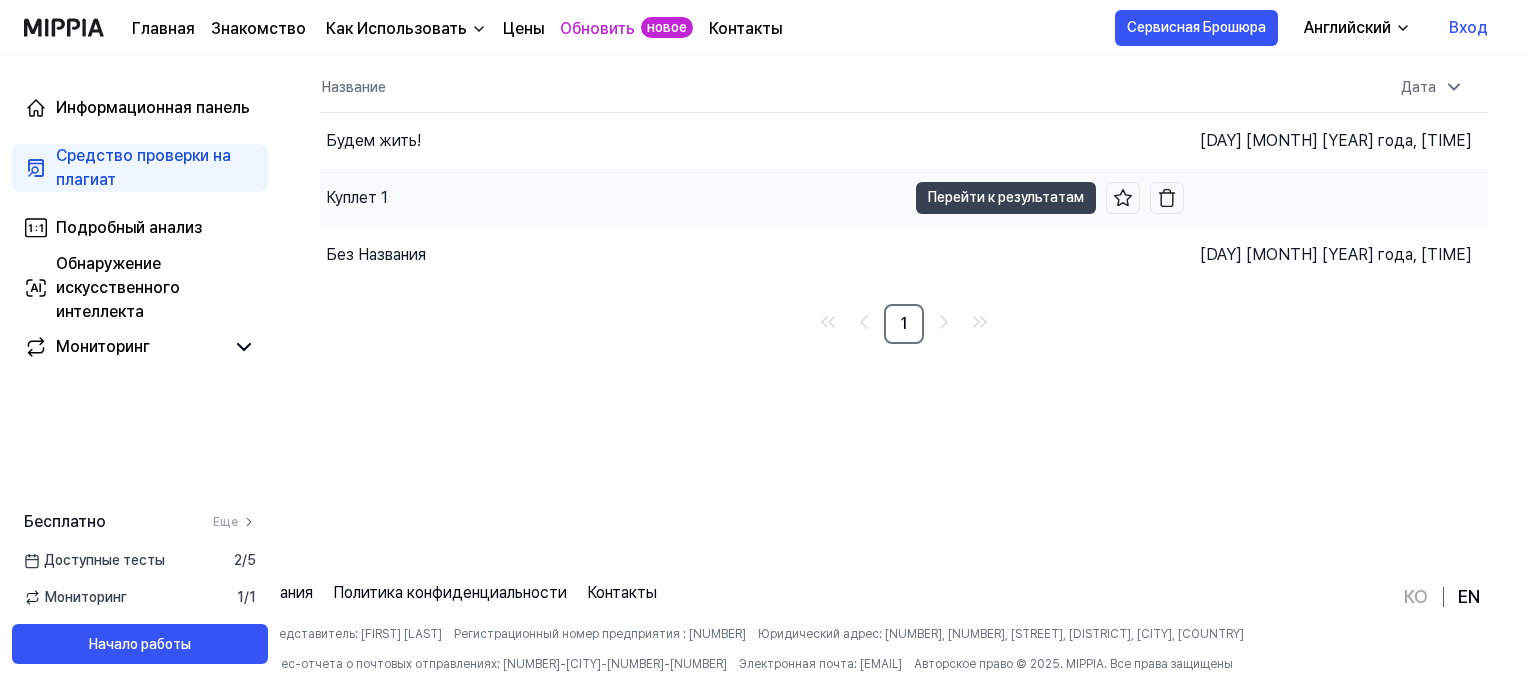 click on "Куплет 1" at bounding box center [357, 198] 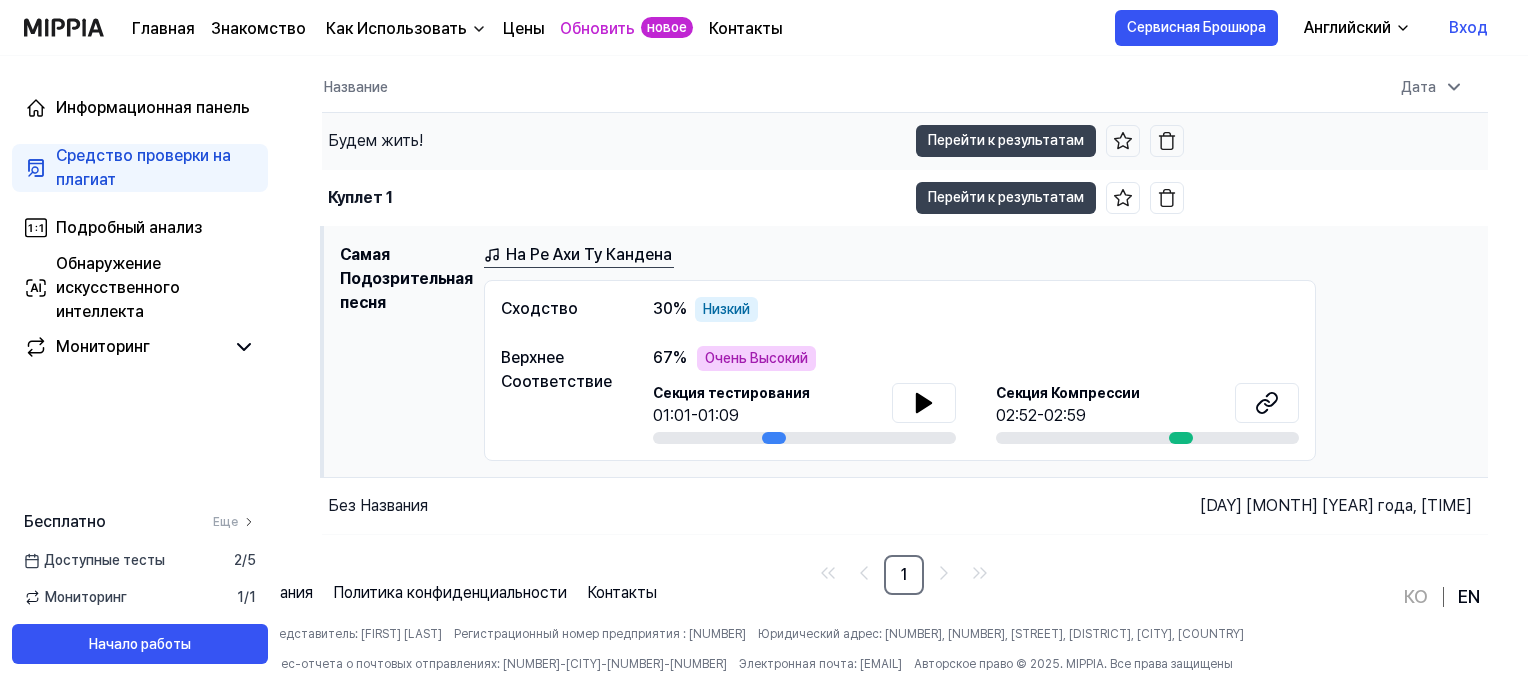 click on "Будем жить!" at bounding box center (375, 141) 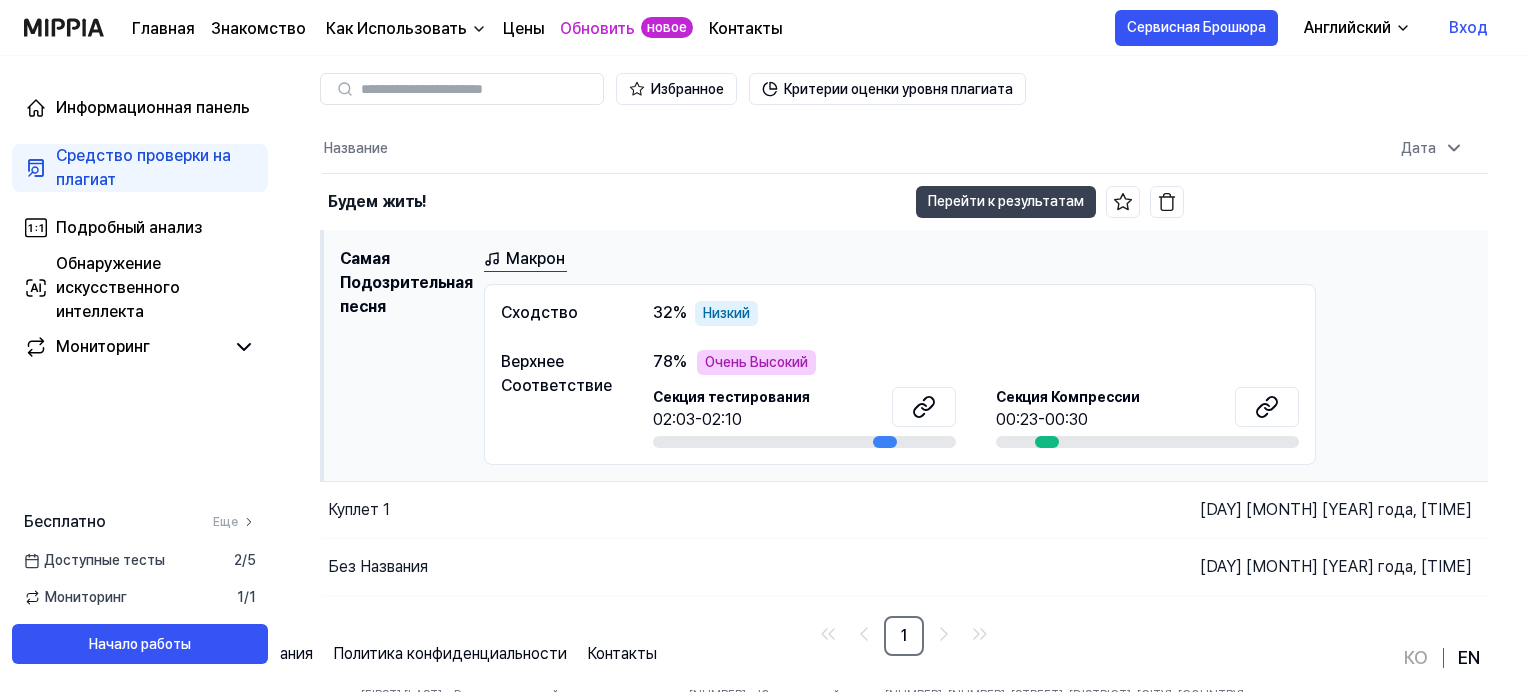 scroll, scrollTop: 67, scrollLeft: 0, axis: vertical 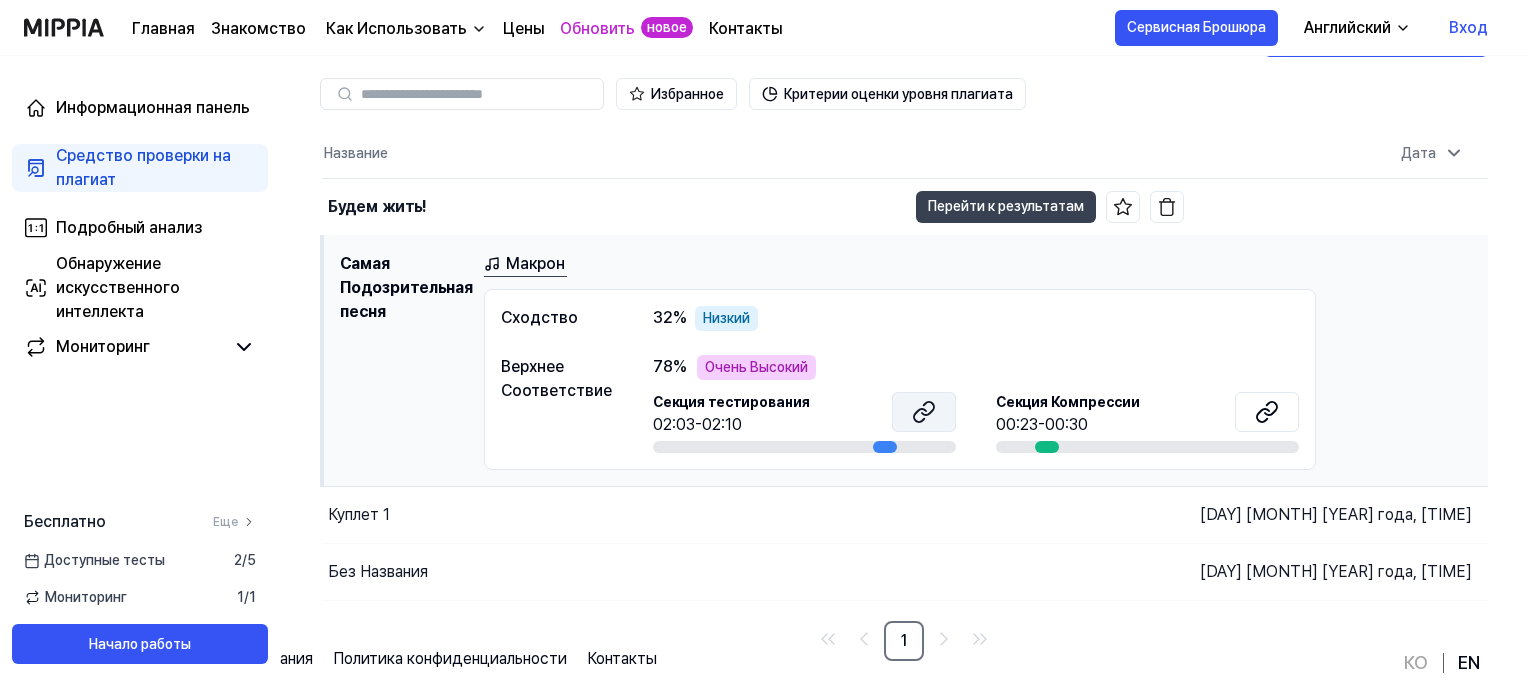click 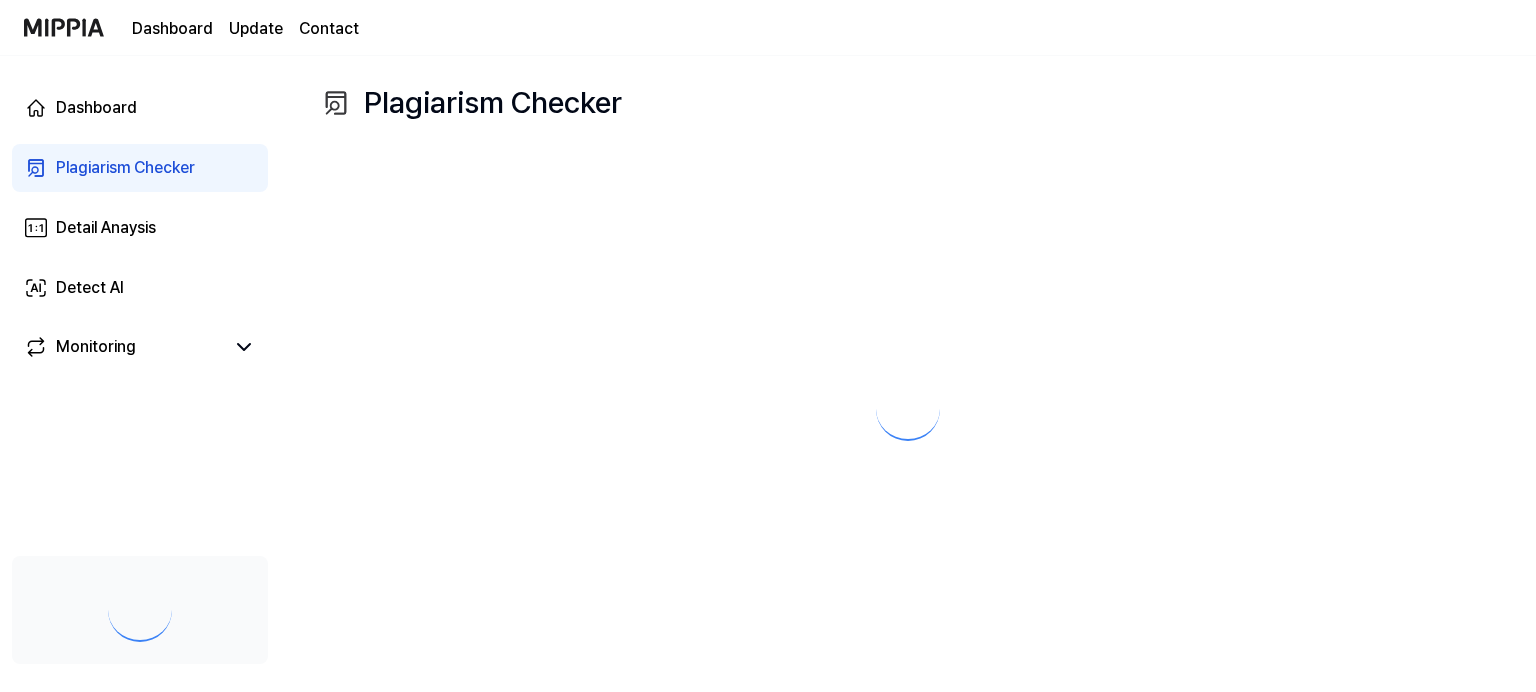 scroll, scrollTop: 0, scrollLeft: 0, axis: both 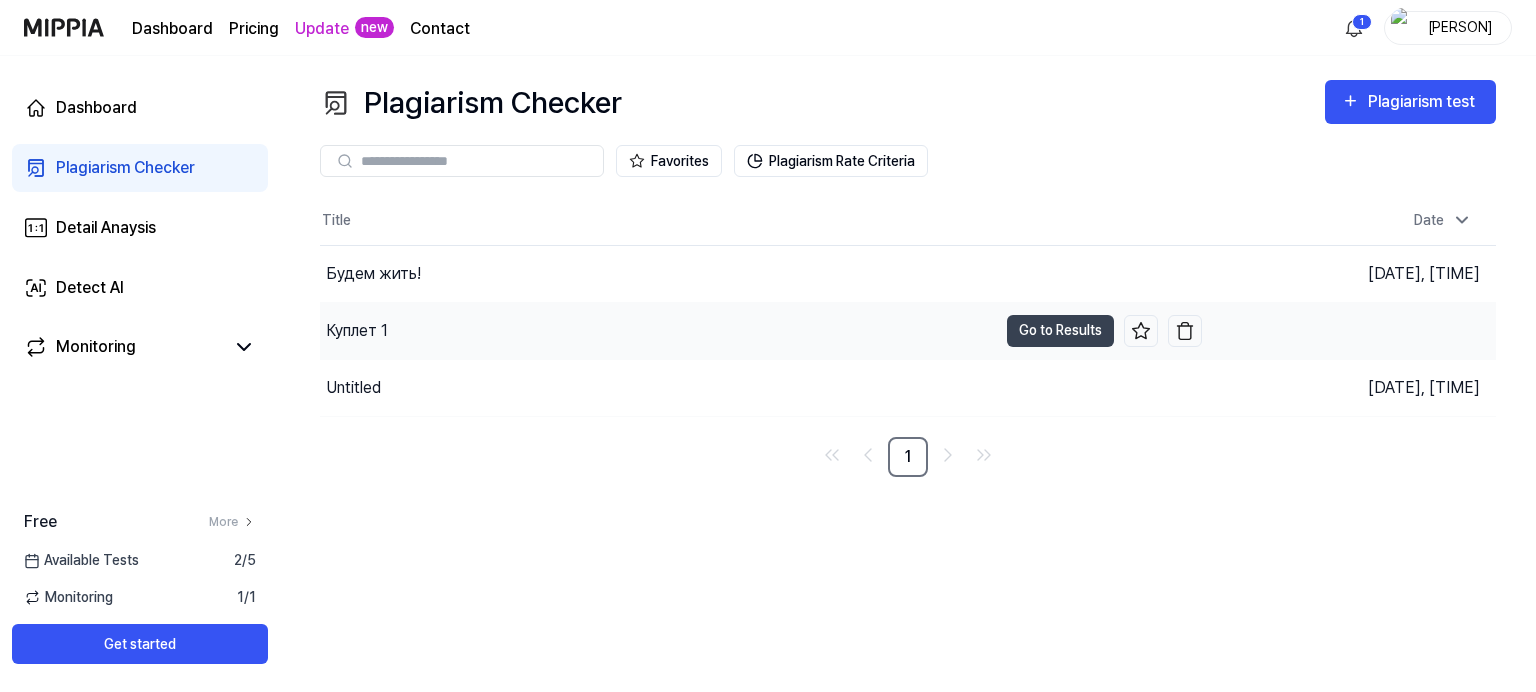 click on "Куплет 1" at bounding box center (658, 331) 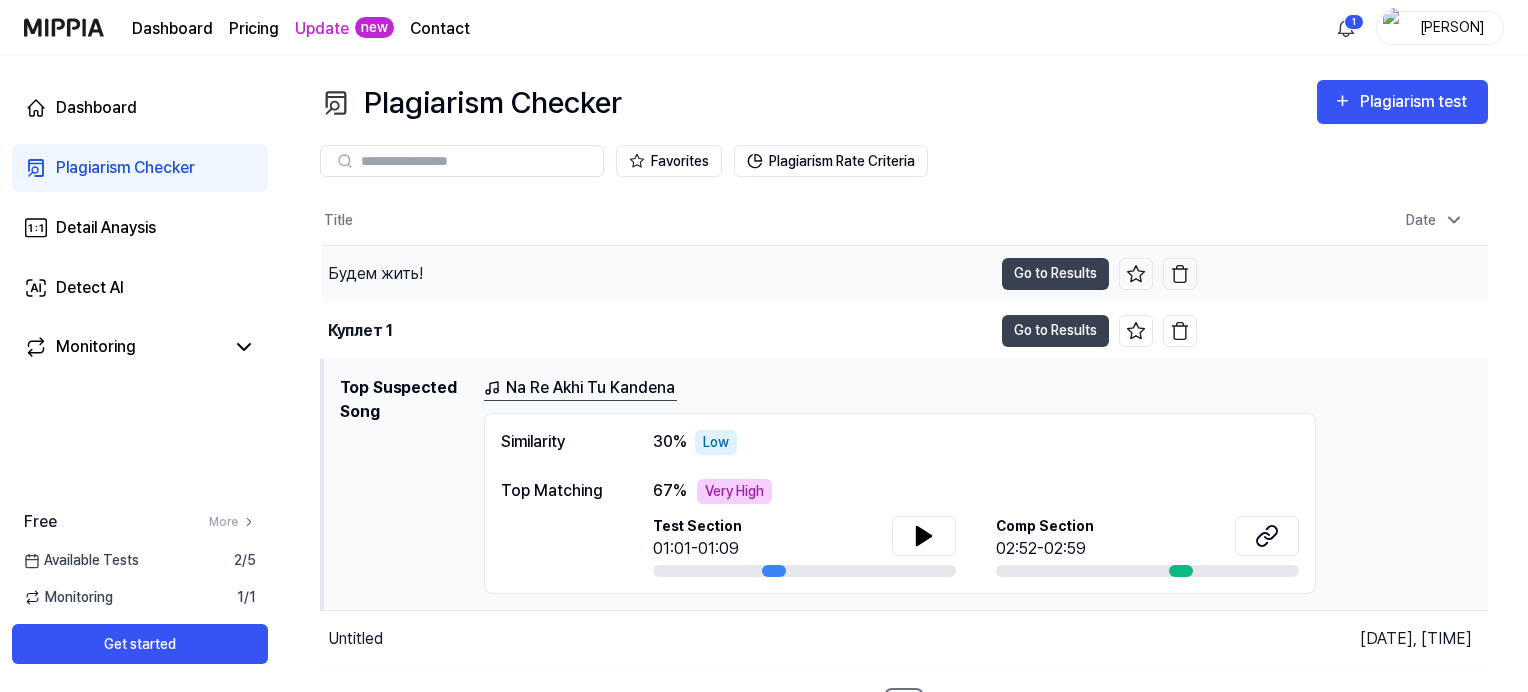 click on "Будем жить!" at bounding box center [375, 274] 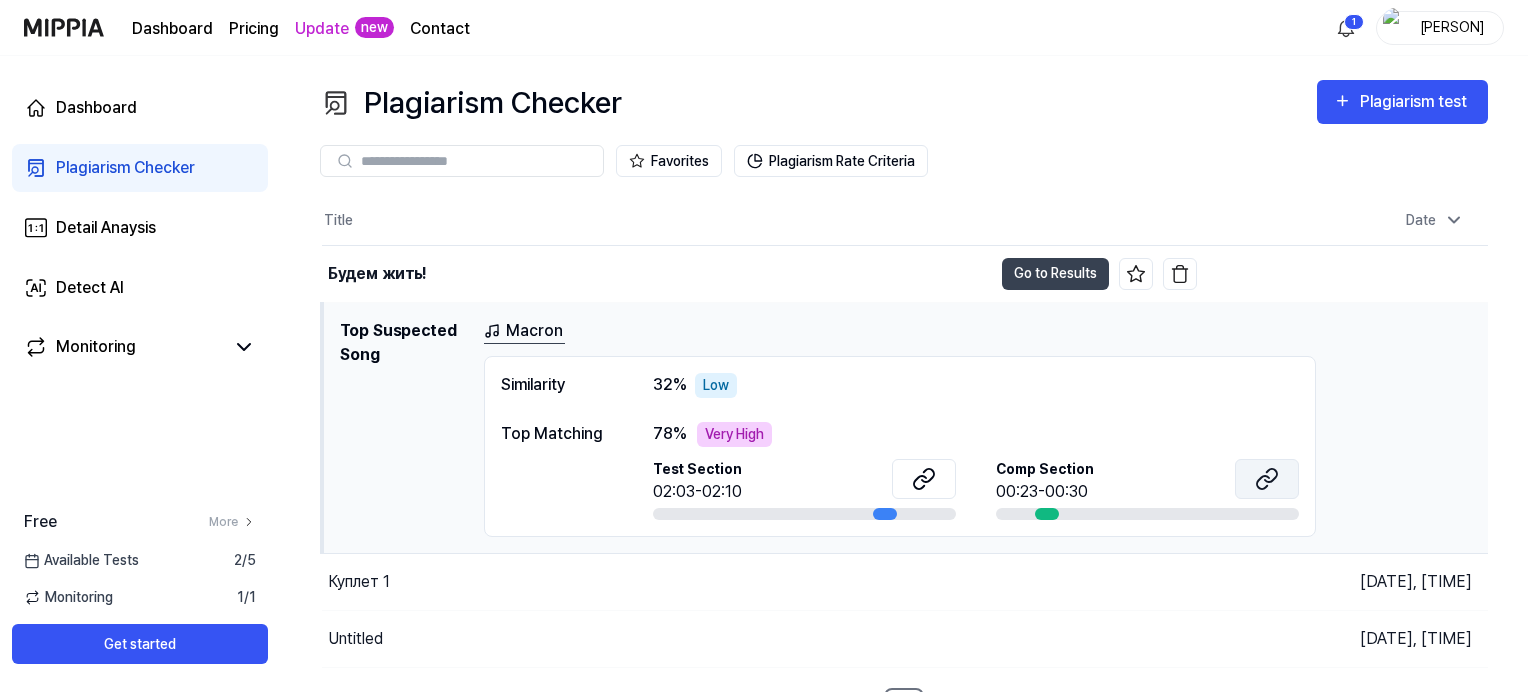 click 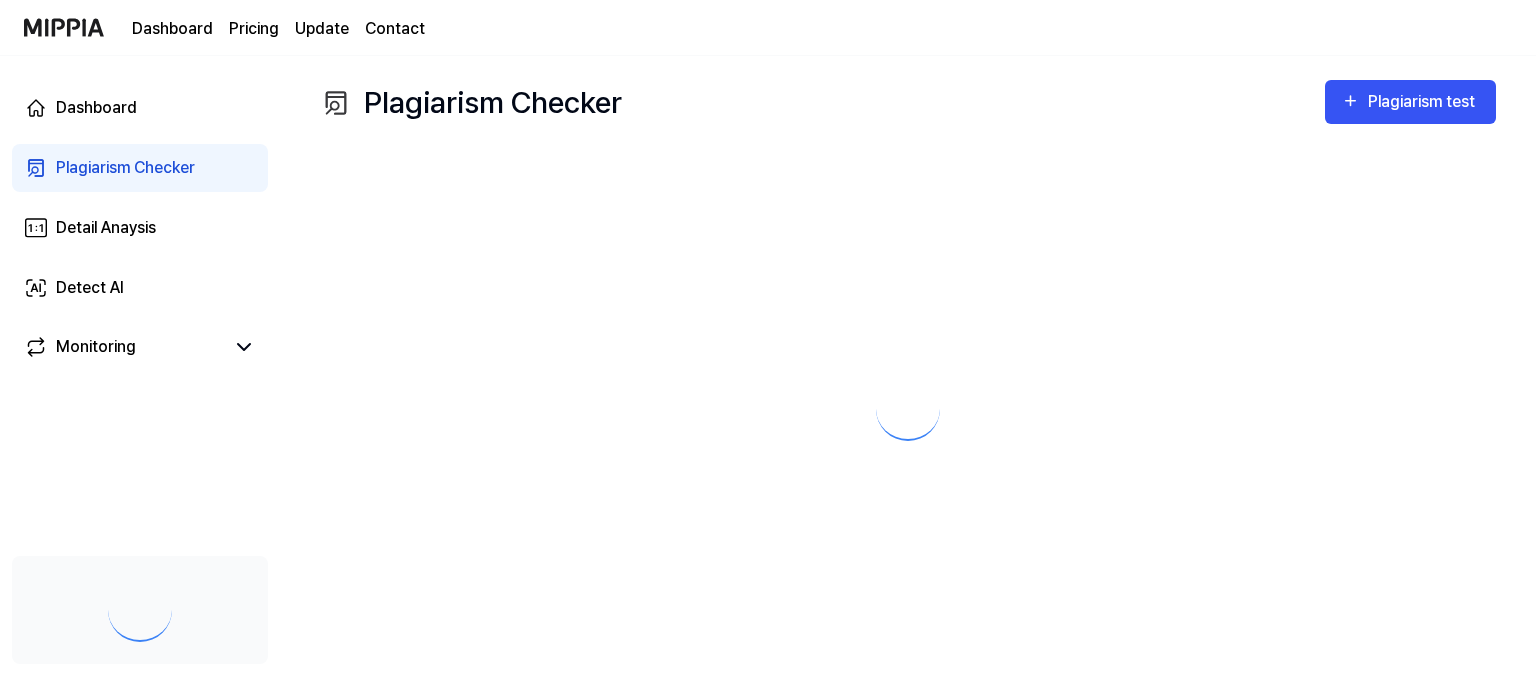 scroll, scrollTop: 0, scrollLeft: 0, axis: both 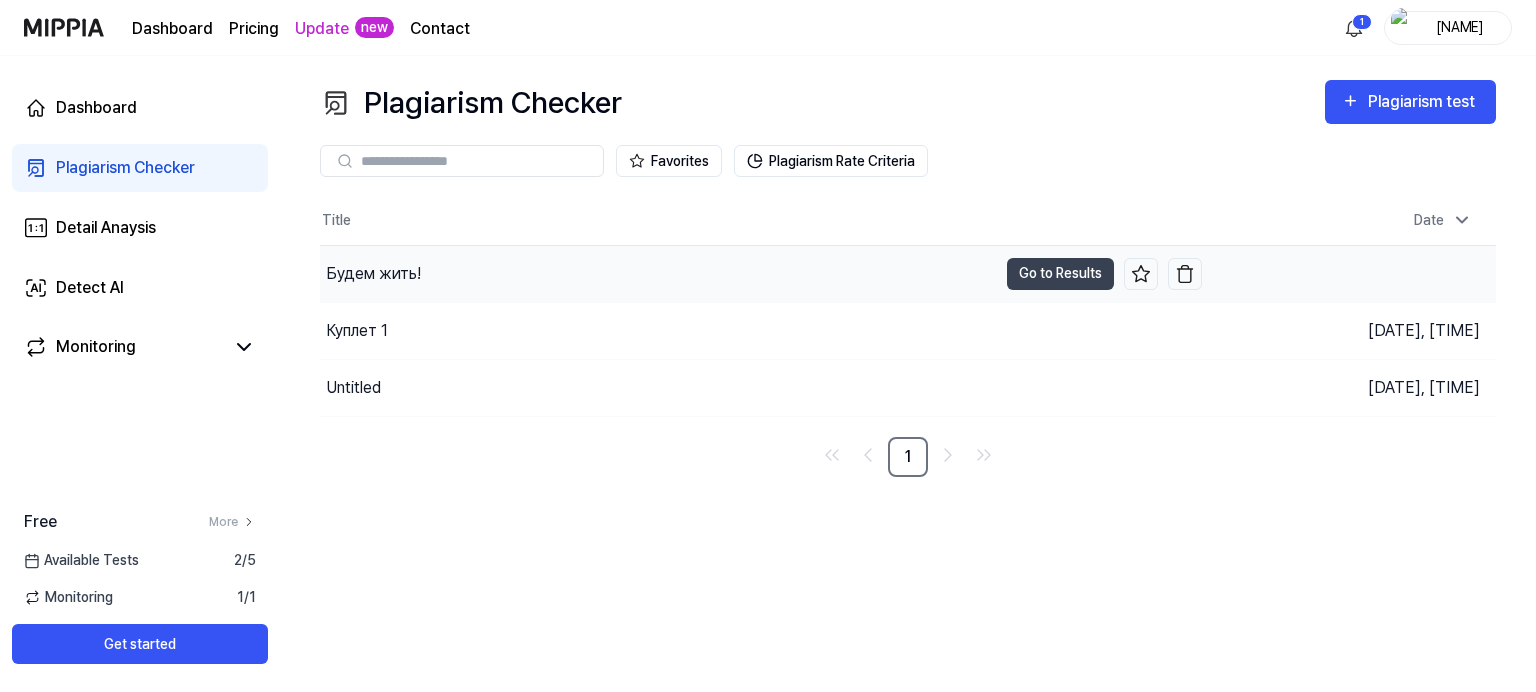 click on "Будем жить!" at bounding box center [658, 274] 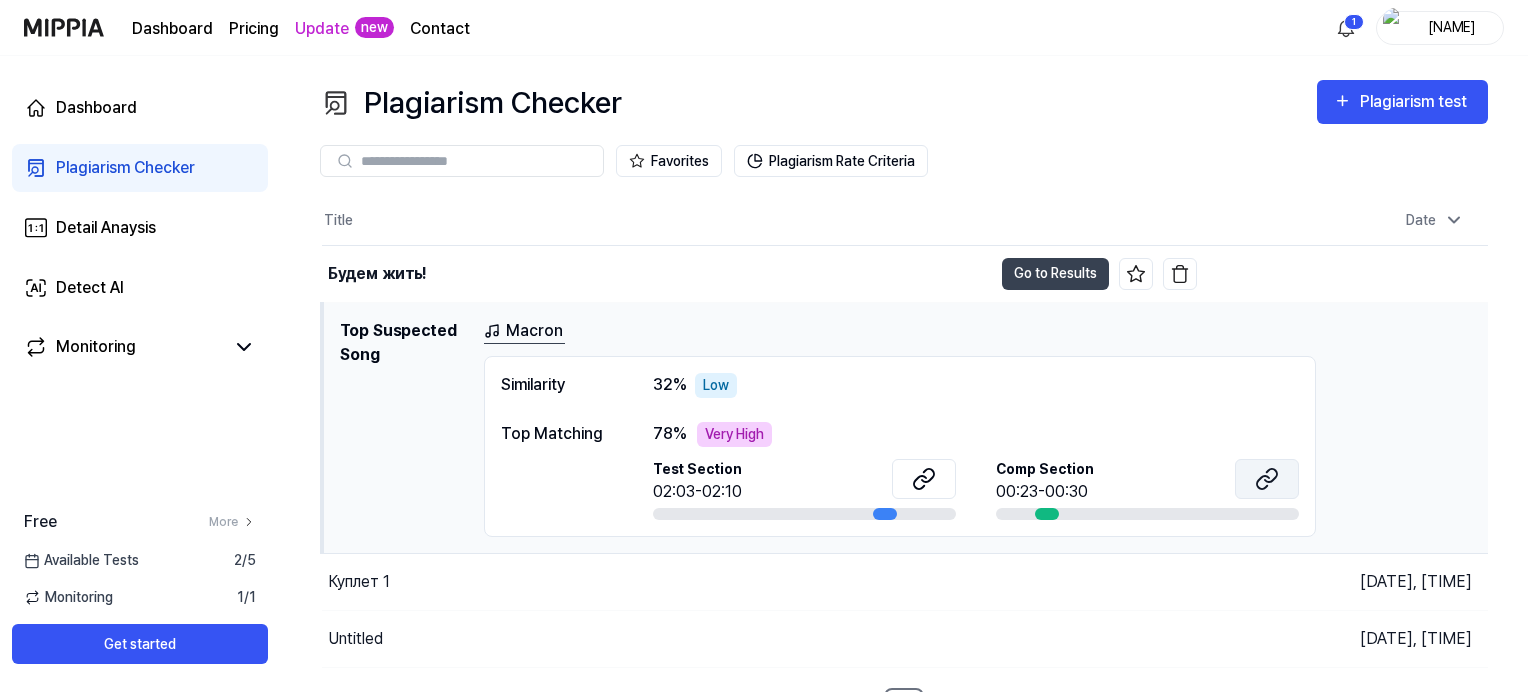click 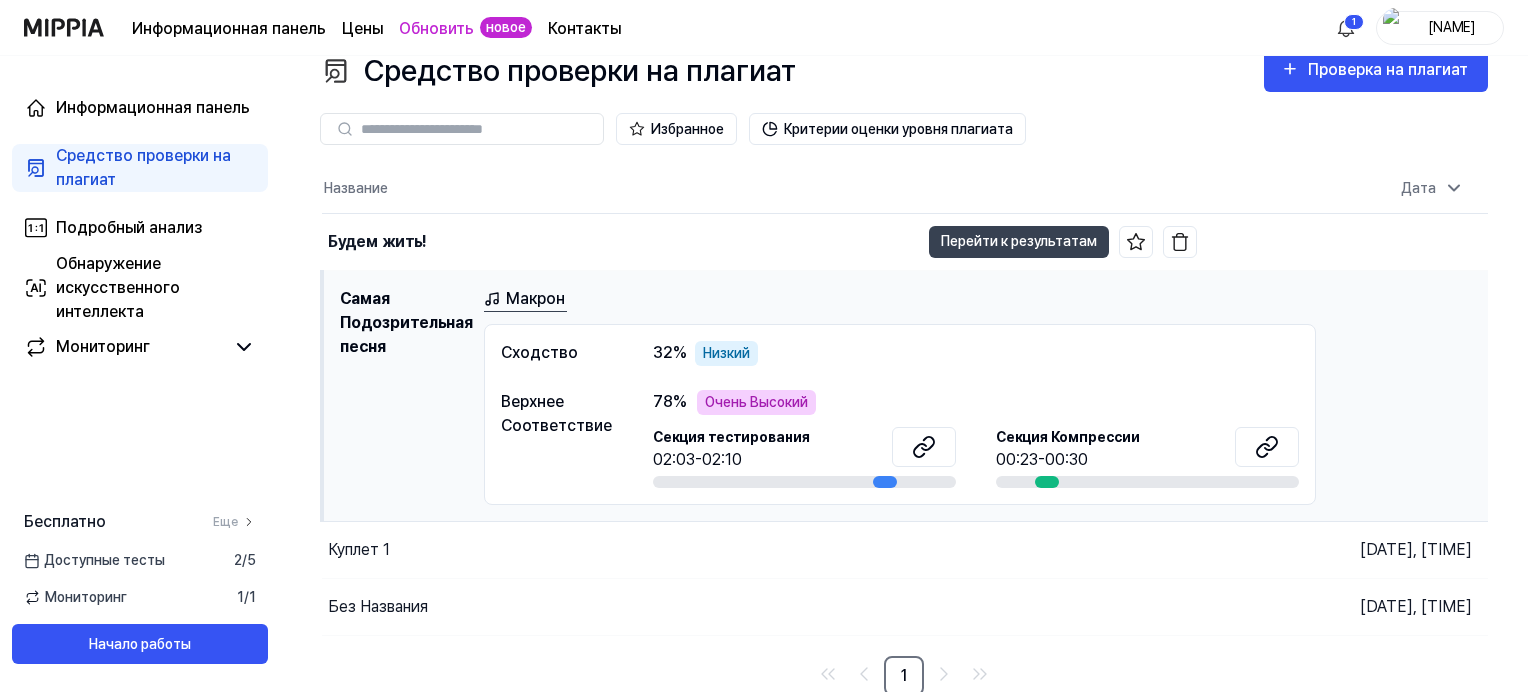 scroll, scrollTop: 34, scrollLeft: 0, axis: vertical 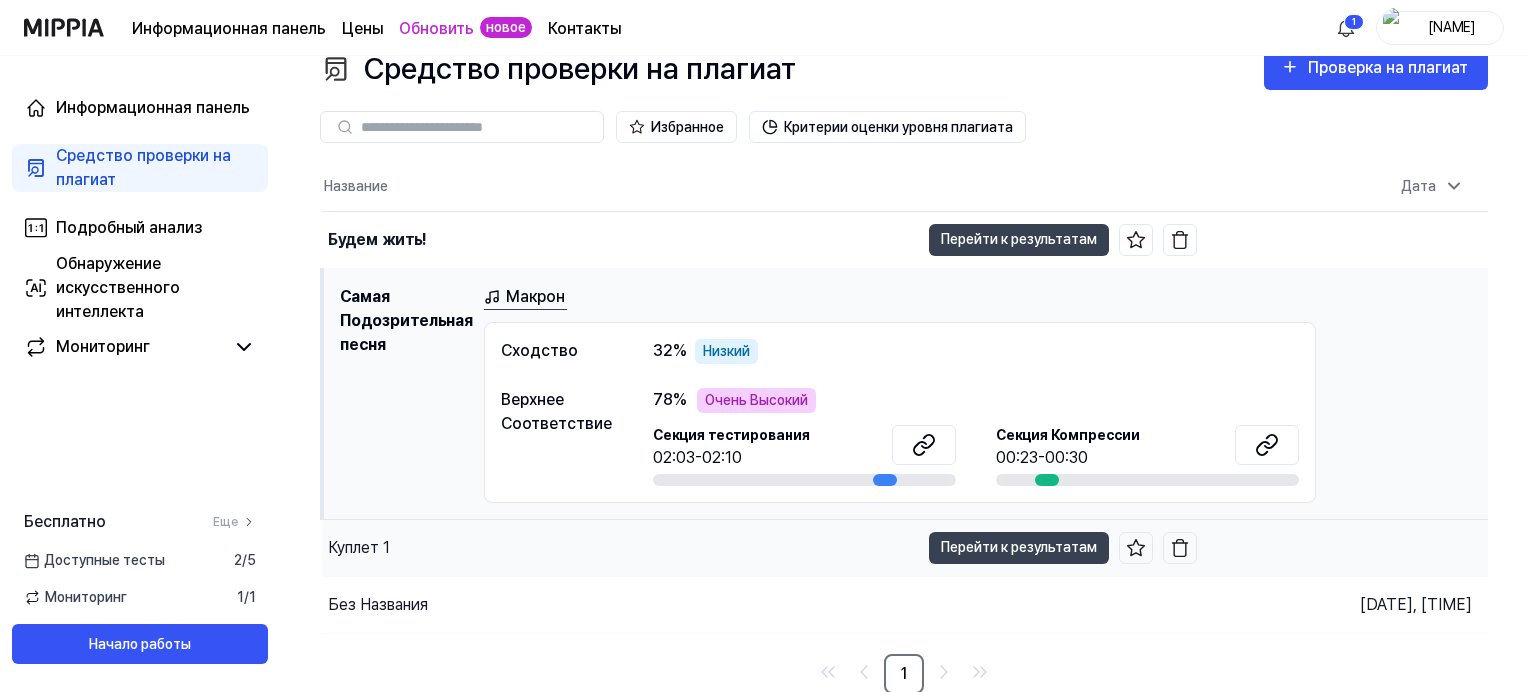 click on "Куплет 1" at bounding box center [620, 548] 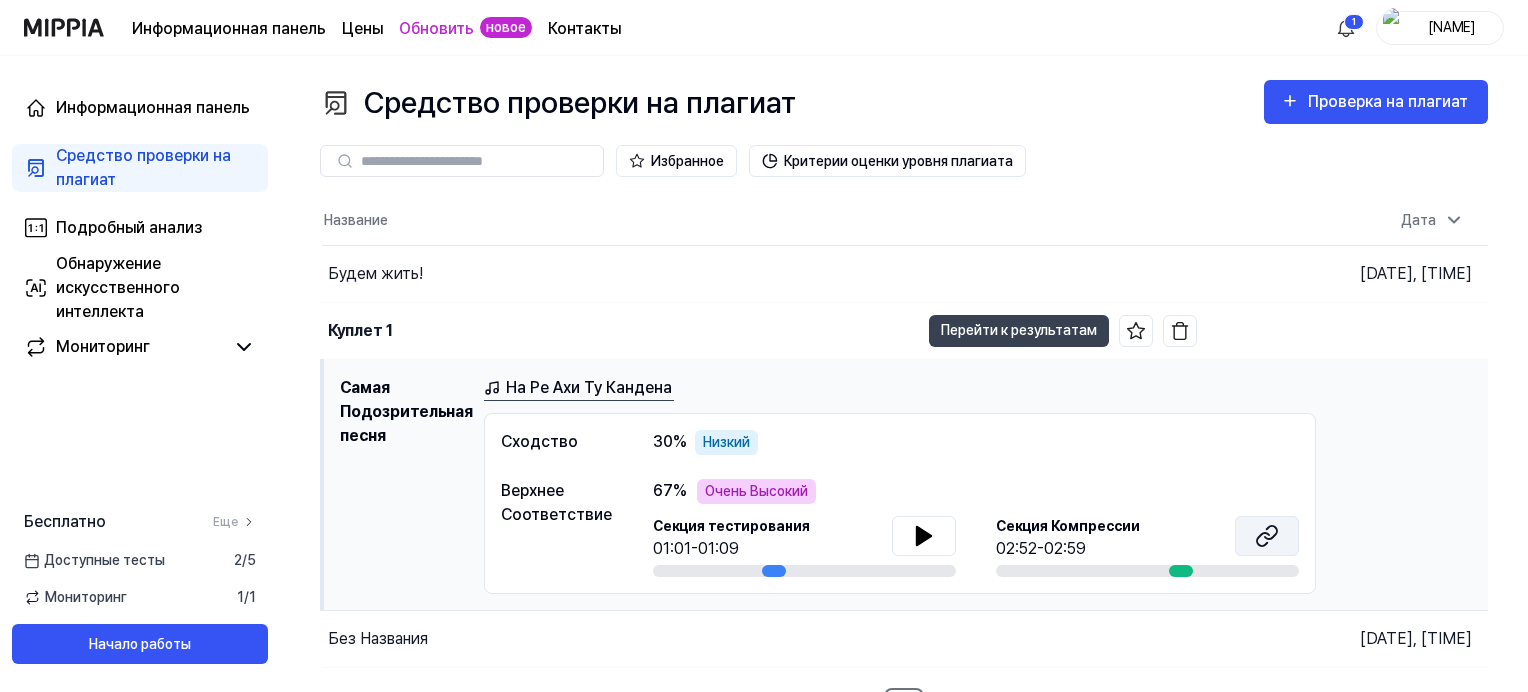 click 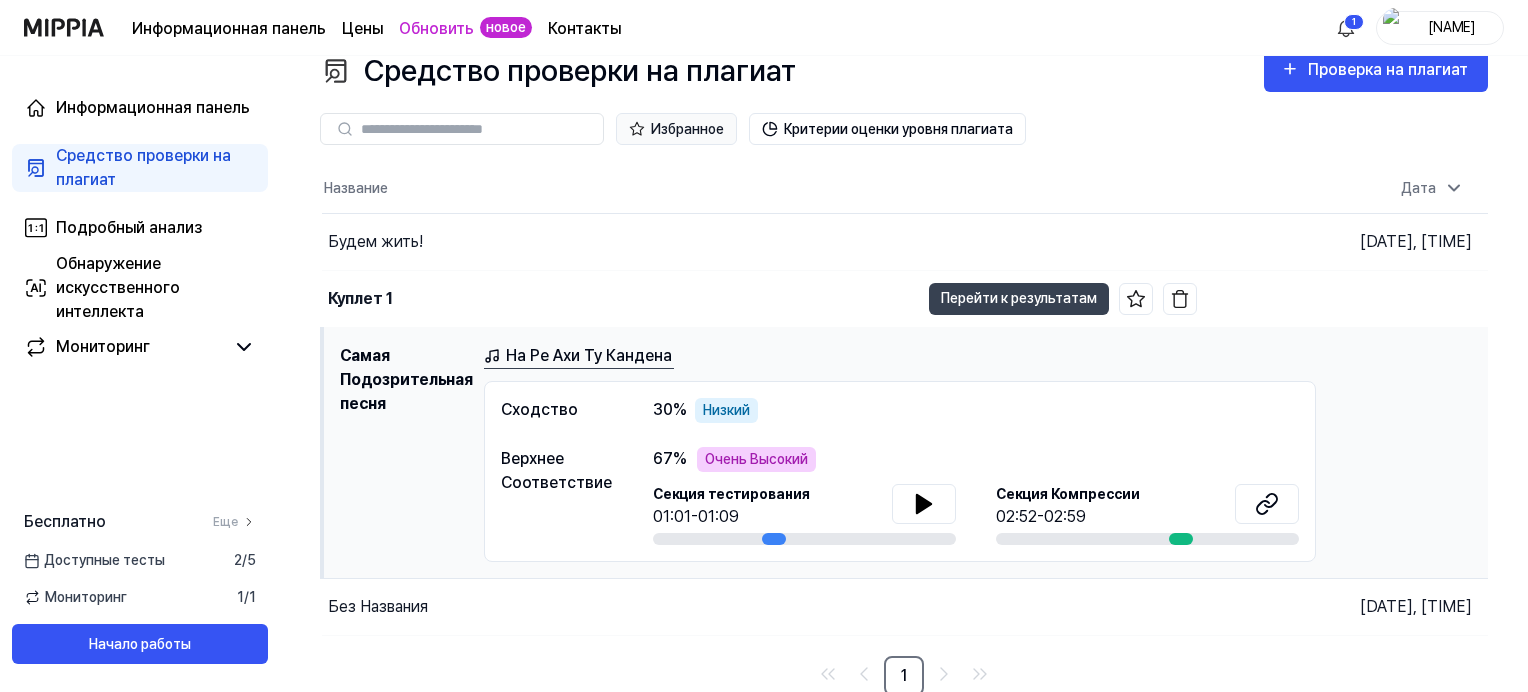 scroll, scrollTop: 34, scrollLeft: 0, axis: vertical 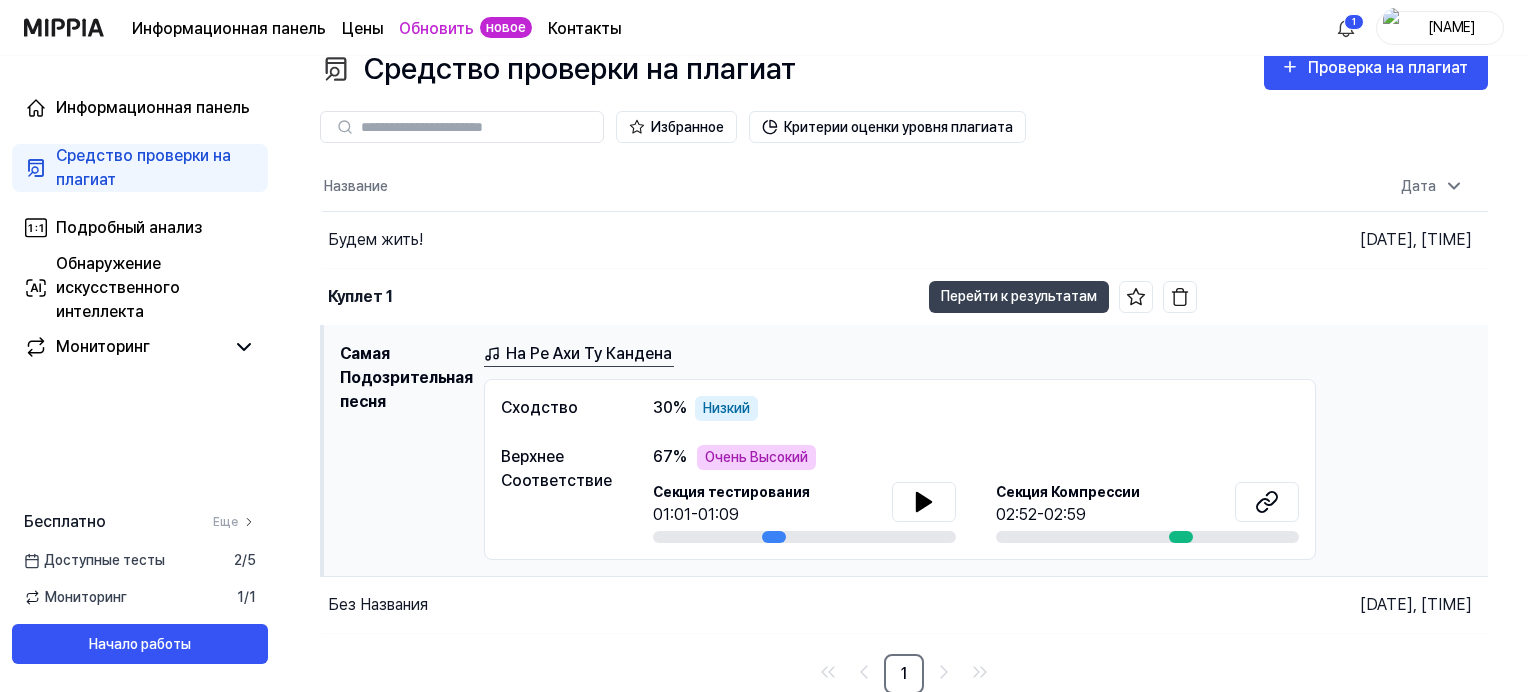 drag, startPoint x: 1180, startPoint y: 535, endPoint x: 1194, endPoint y: 537, distance: 14.142136 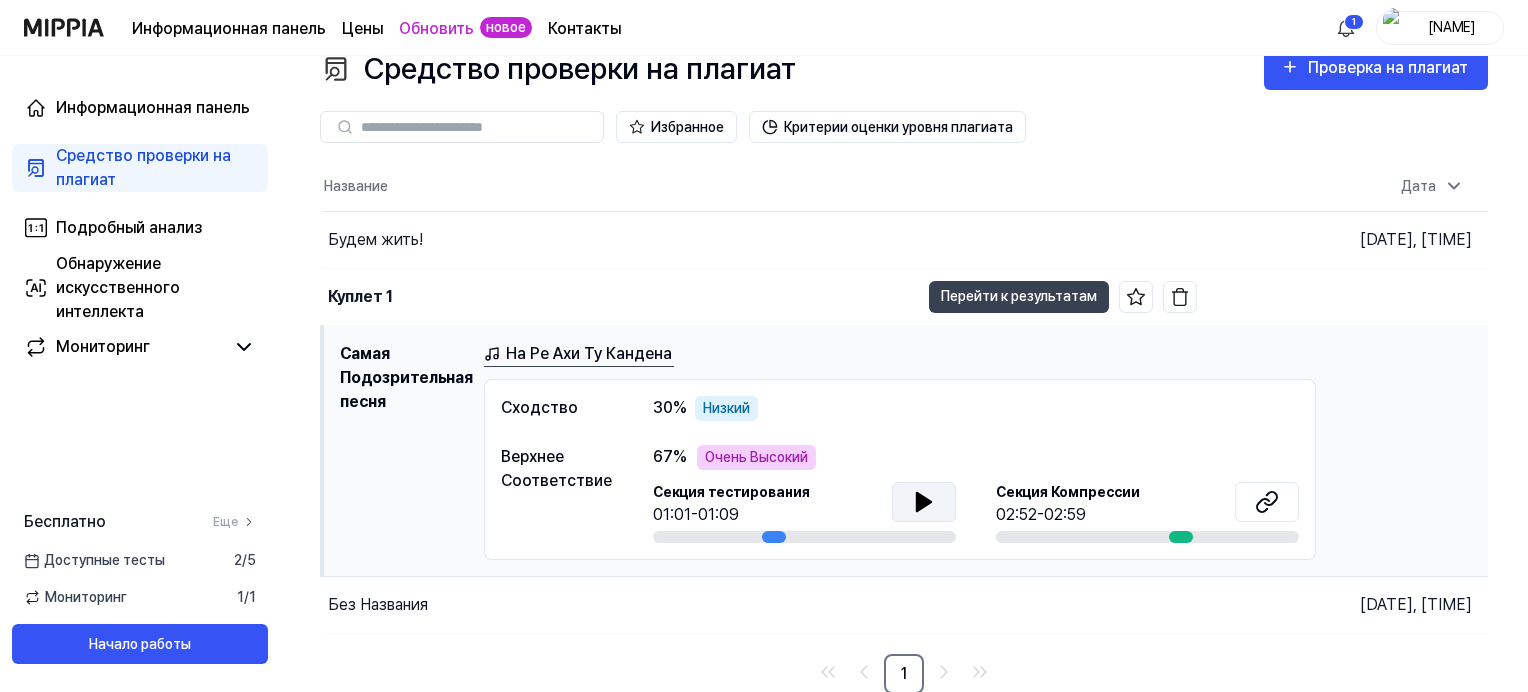 click 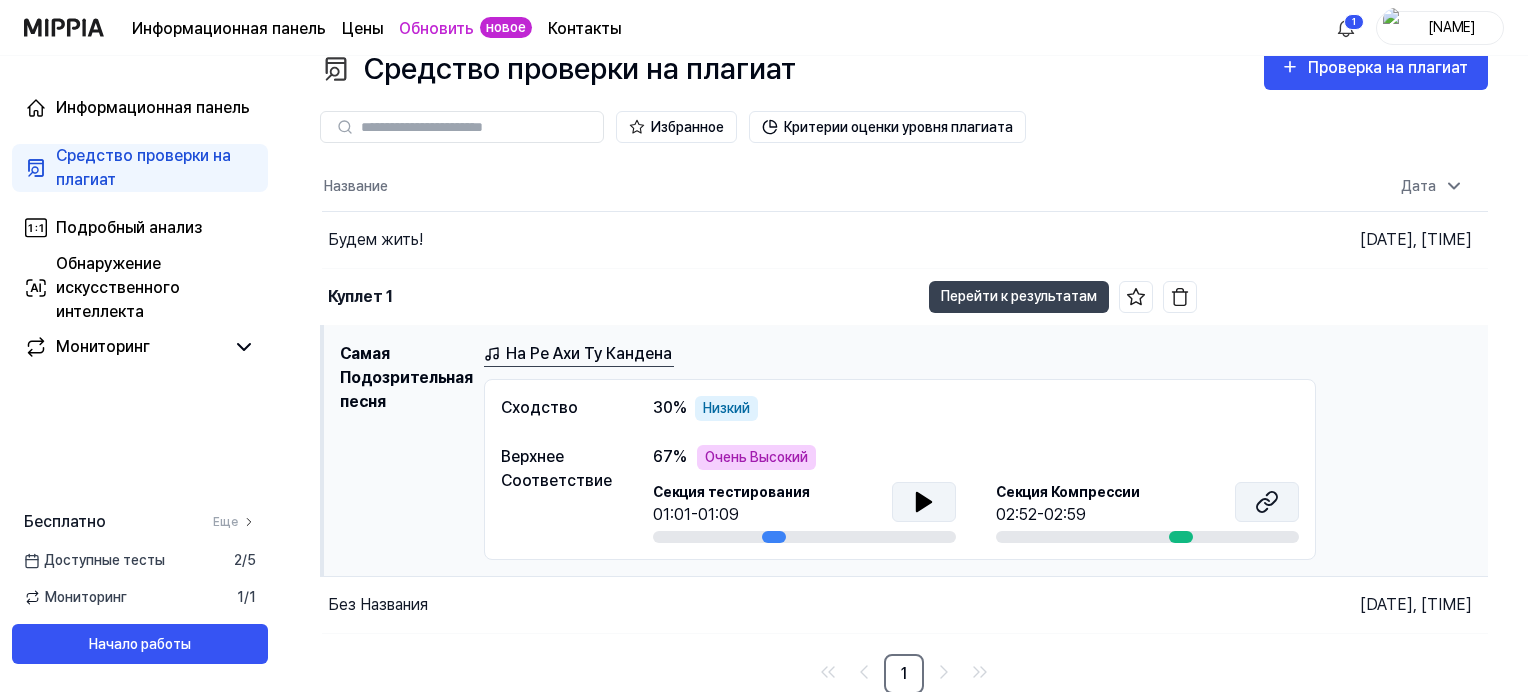 click 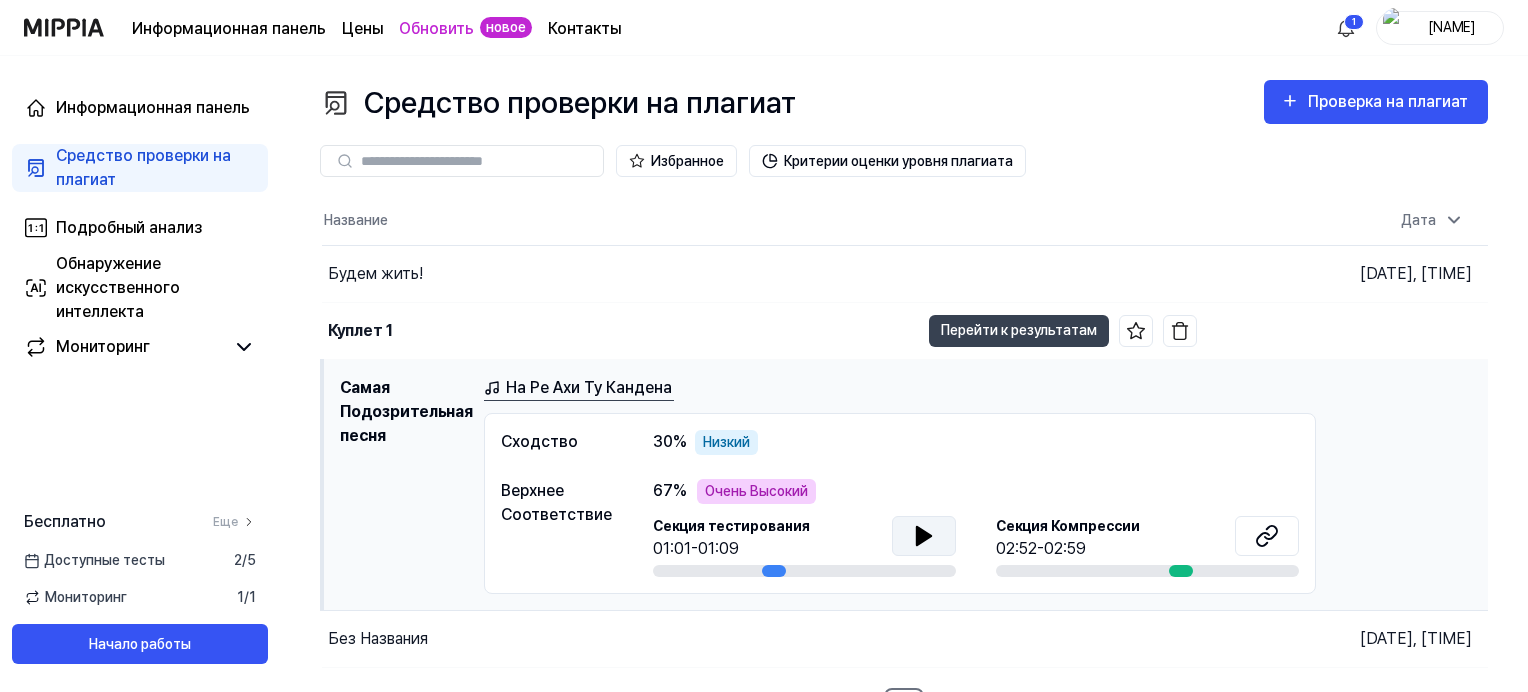 scroll, scrollTop: 34, scrollLeft: 0, axis: vertical 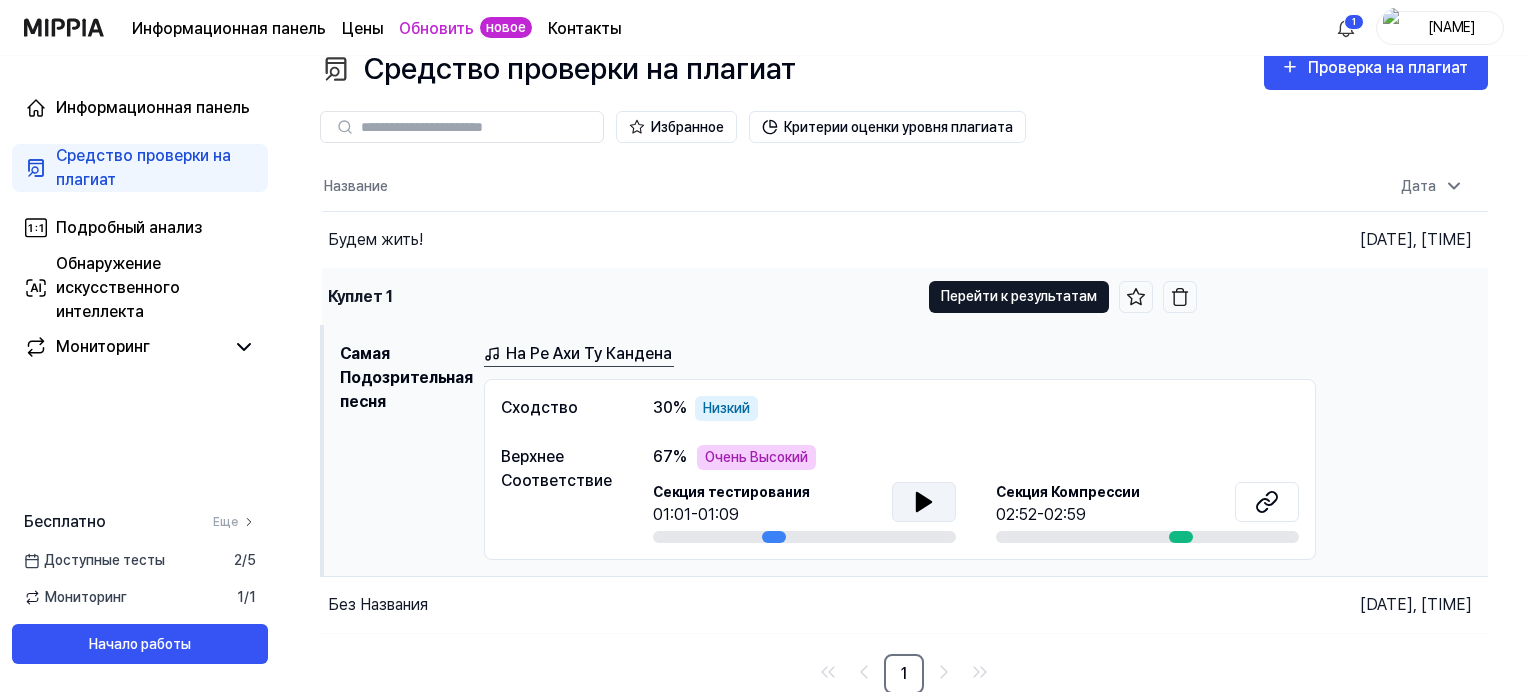 click on "Перейти к результатам" at bounding box center [1019, 297] 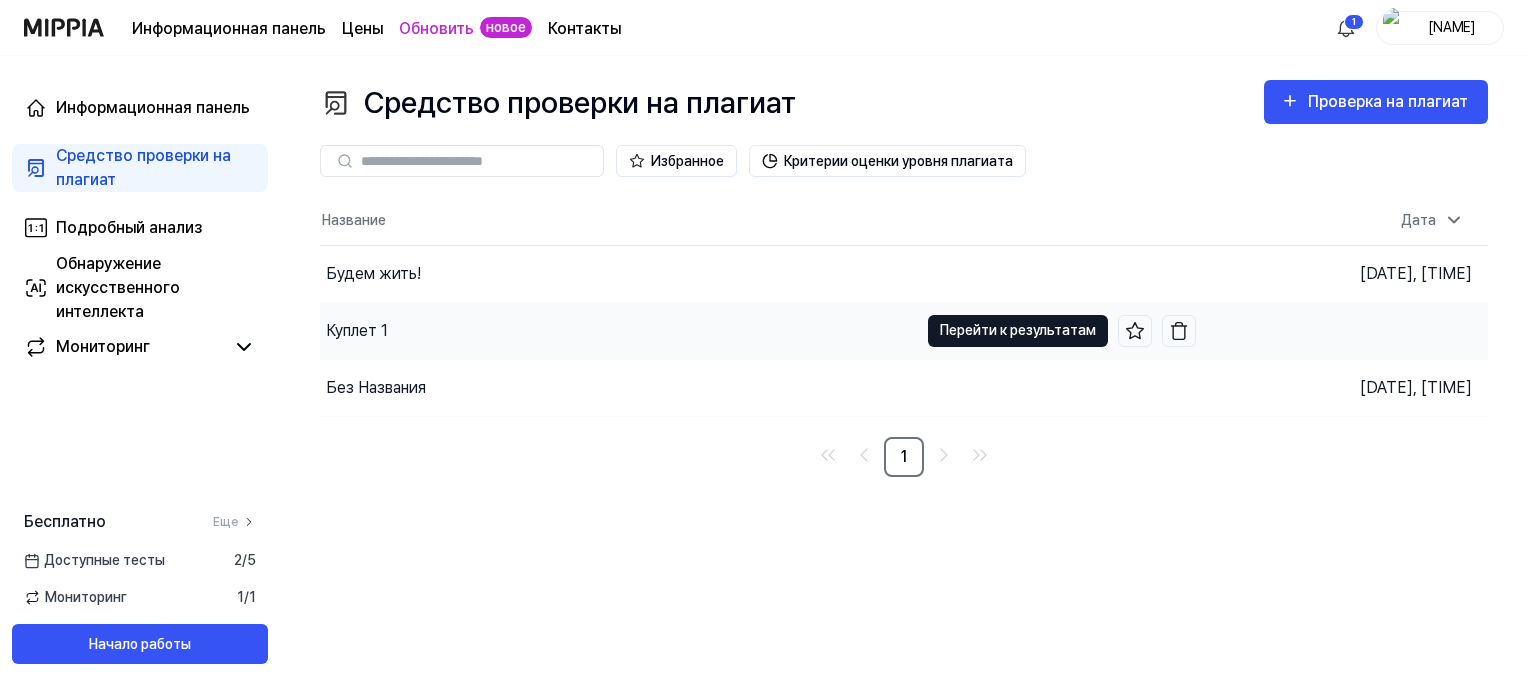 scroll, scrollTop: 0, scrollLeft: 0, axis: both 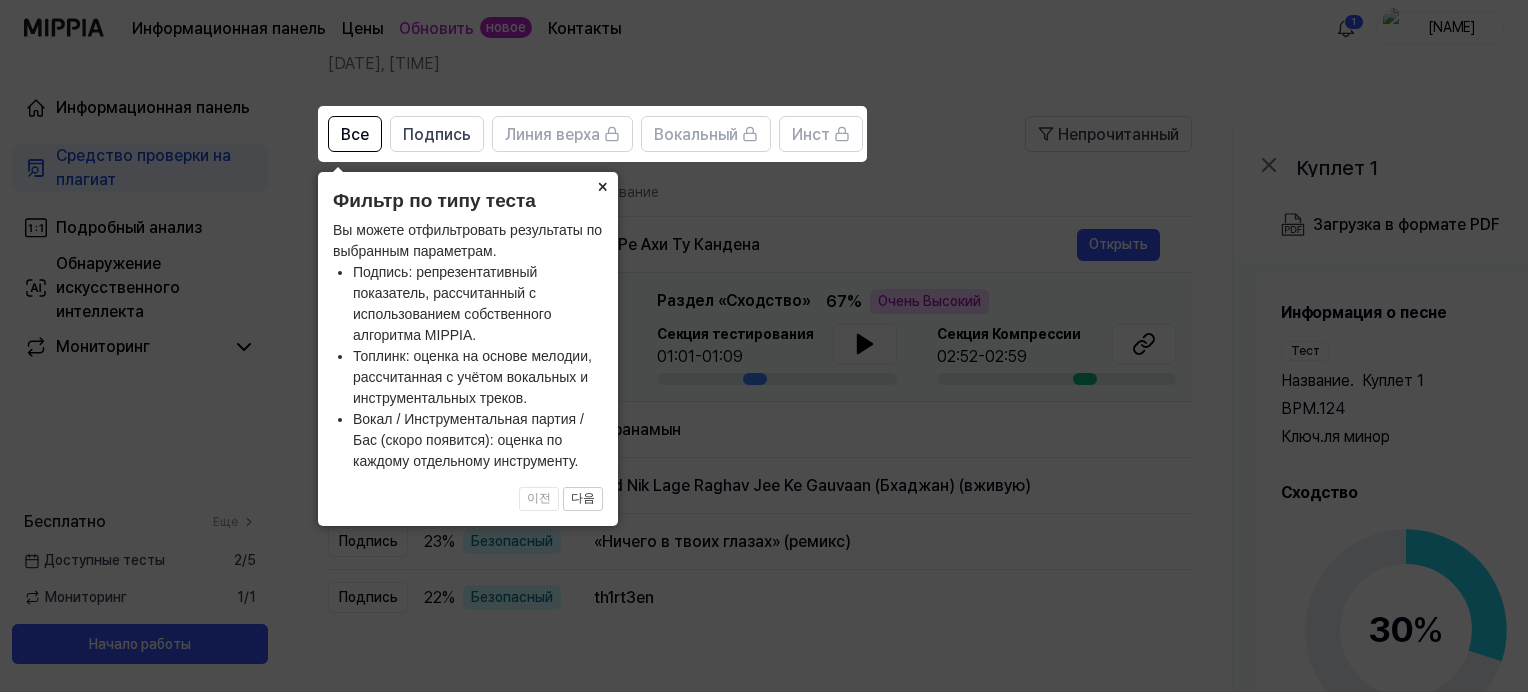 click on "×" at bounding box center [602, 186] 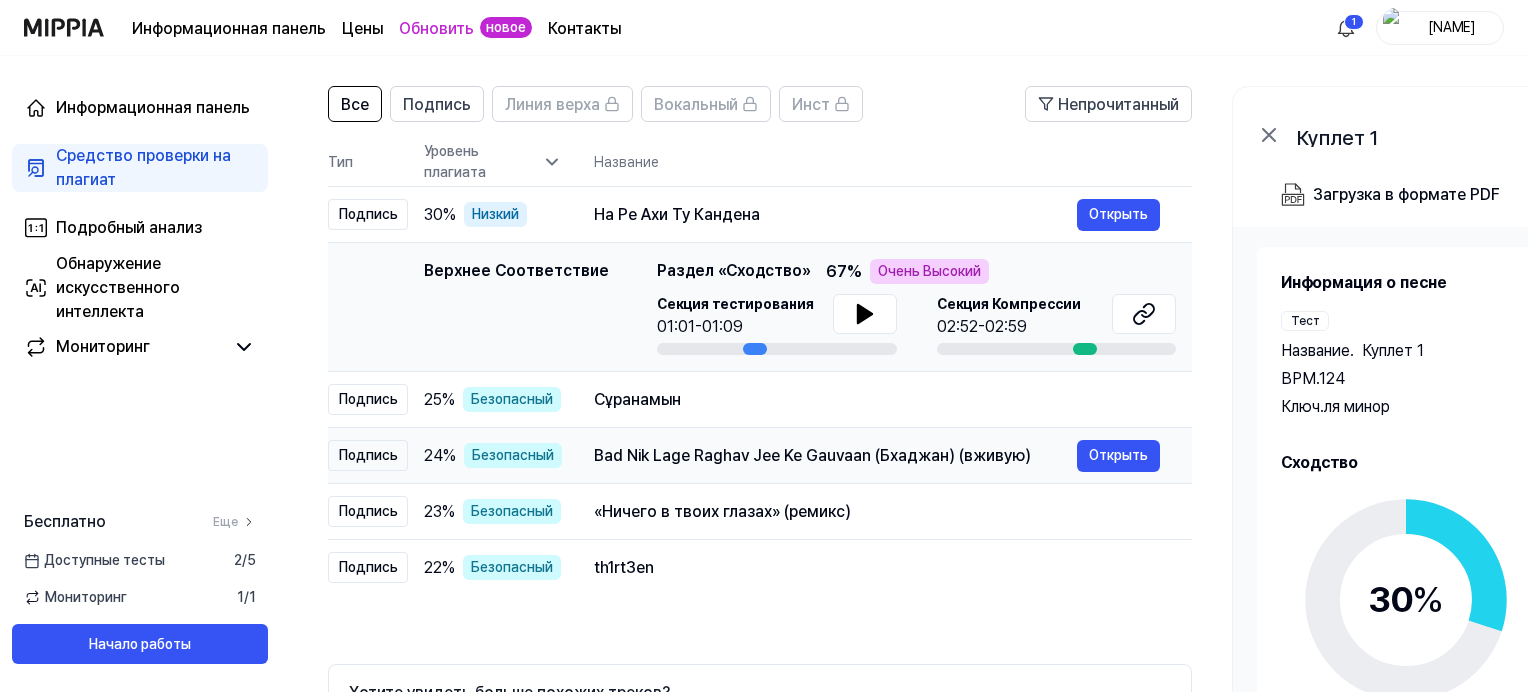 scroll, scrollTop: 166, scrollLeft: 0, axis: vertical 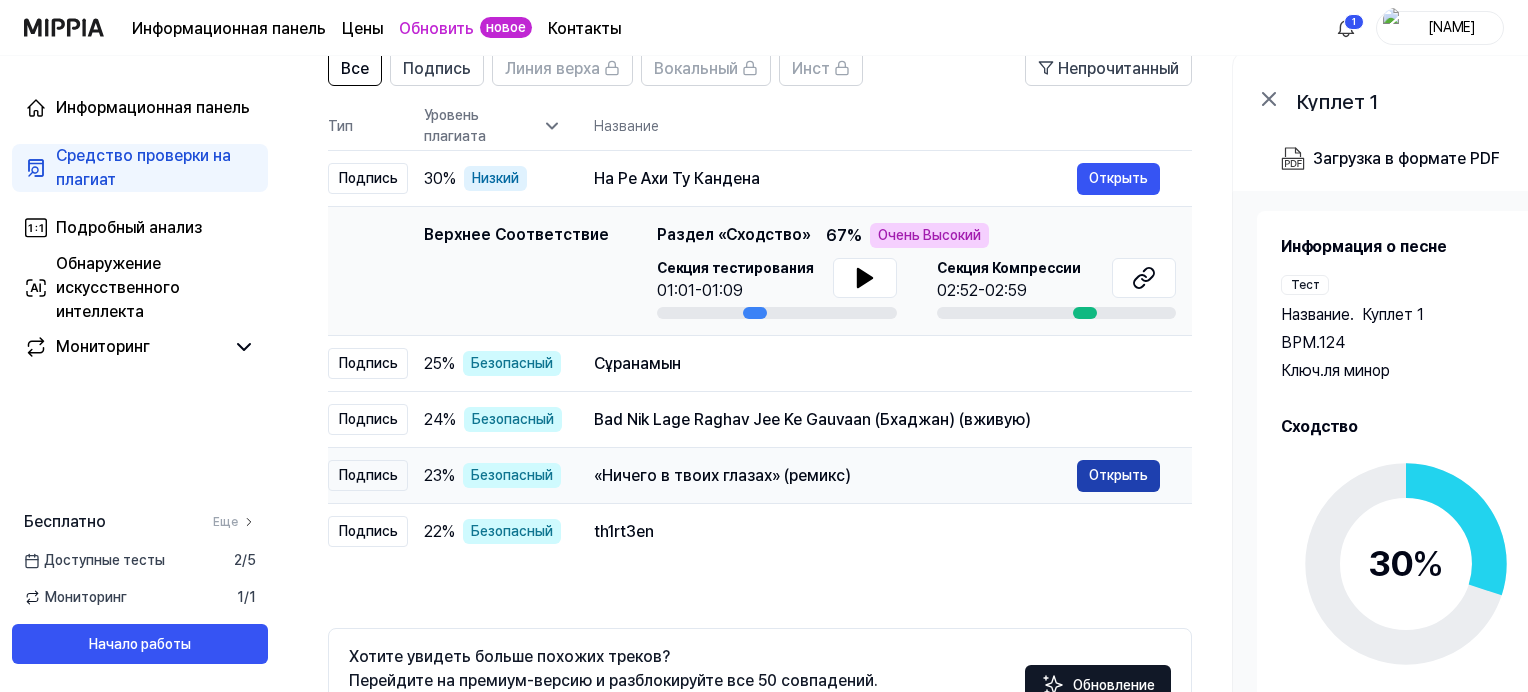 click on "Открыть" at bounding box center [1118, 476] 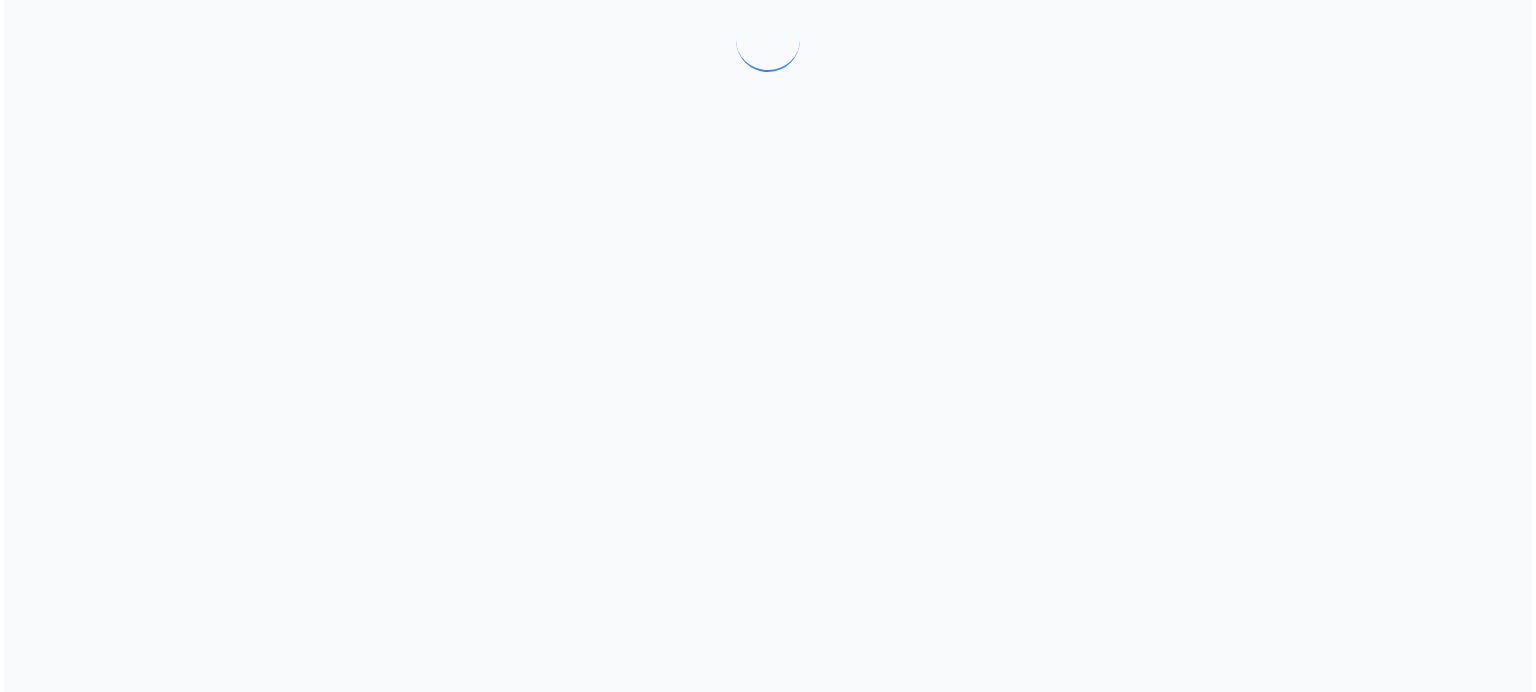 scroll, scrollTop: 0, scrollLeft: 0, axis: both 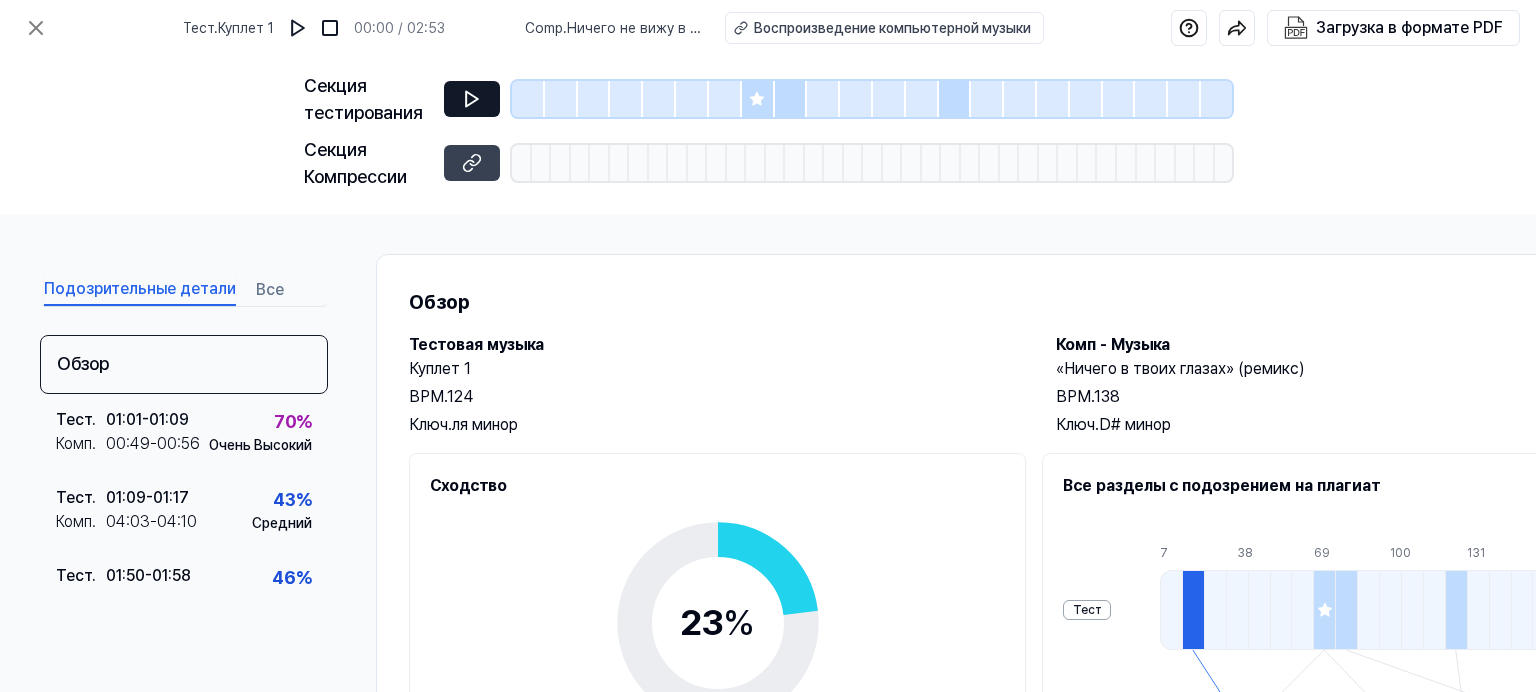 click 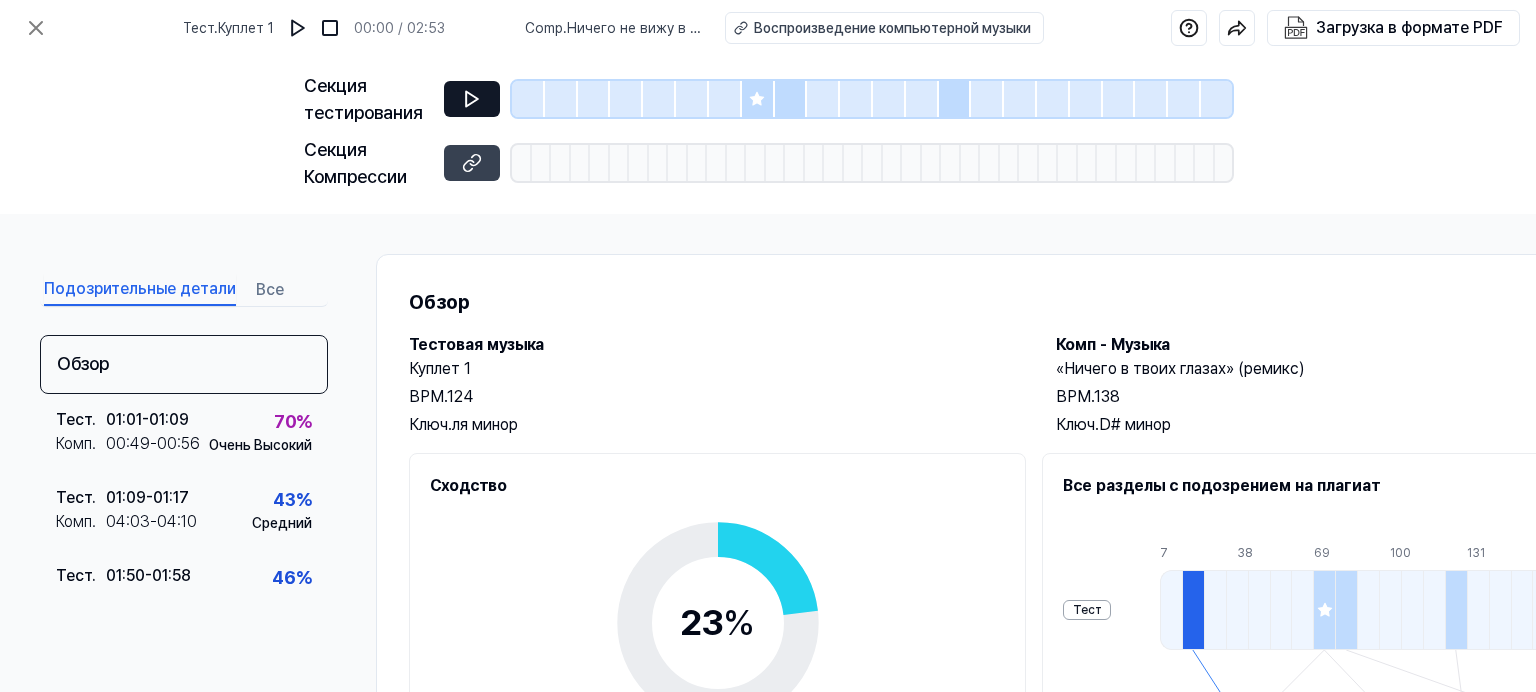 click 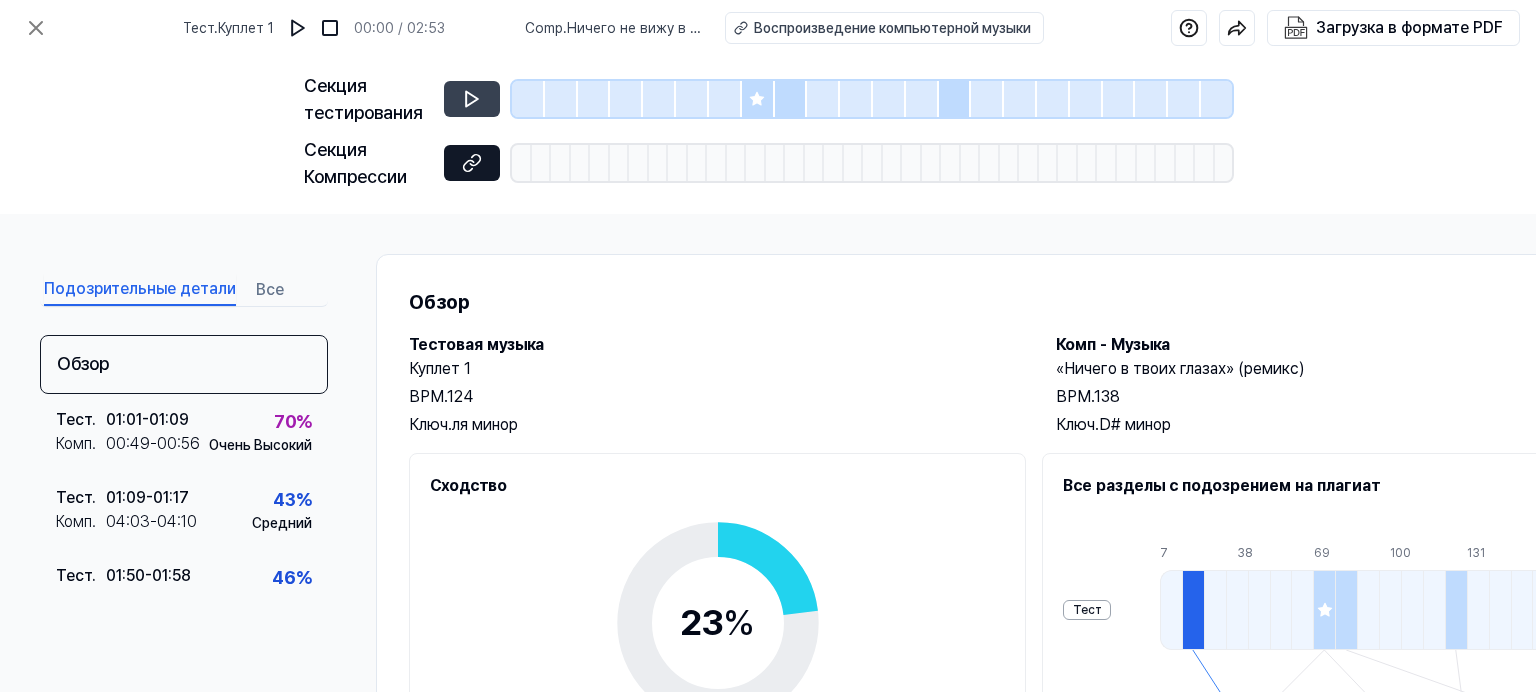 click 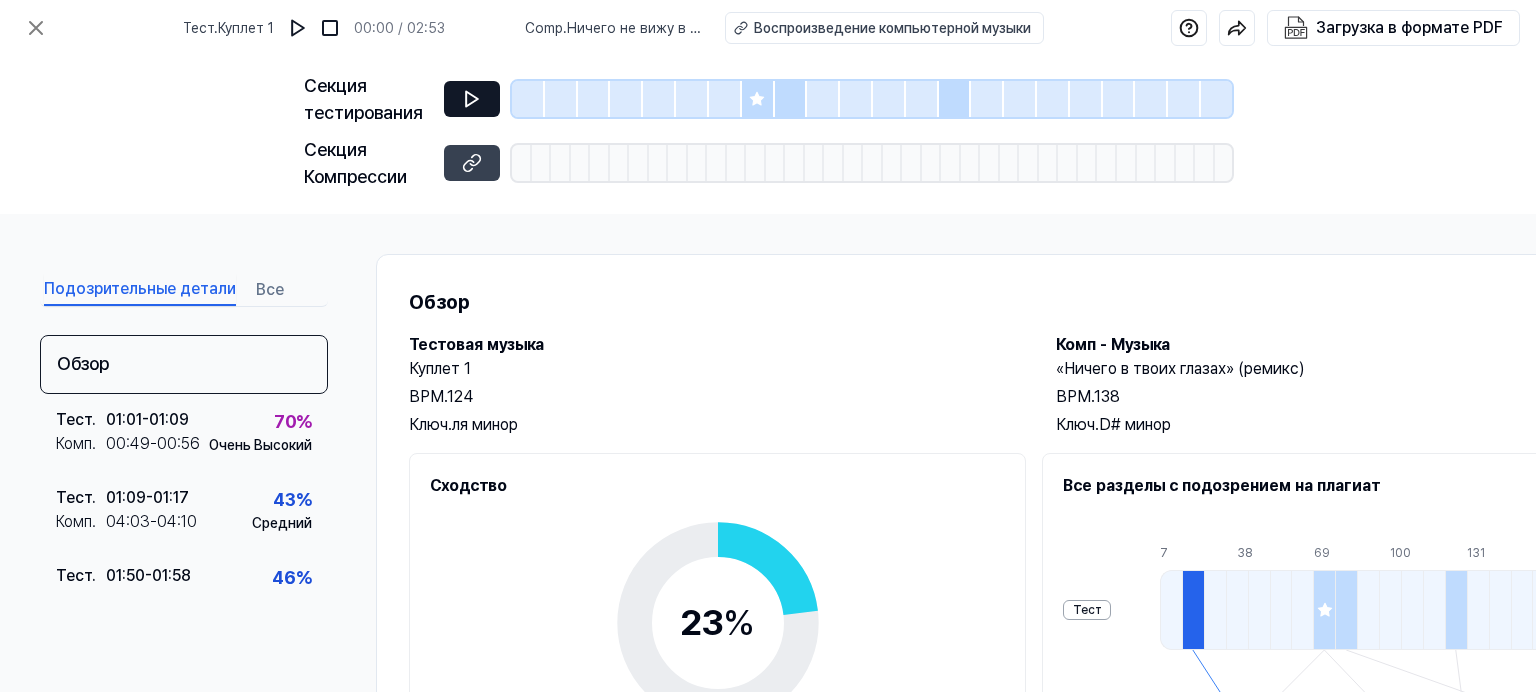 click 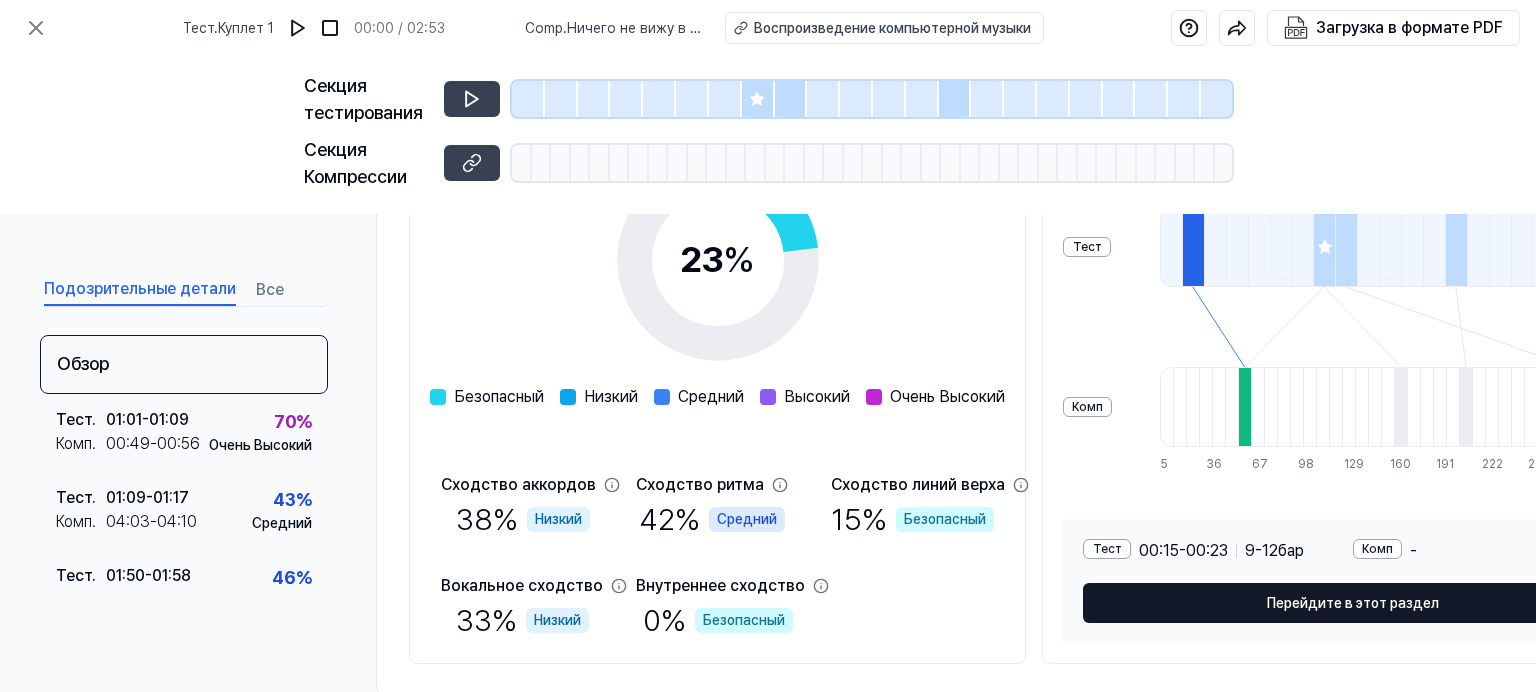scroll, scrollTop: 400, scrollLeft: 0, axis: vertical 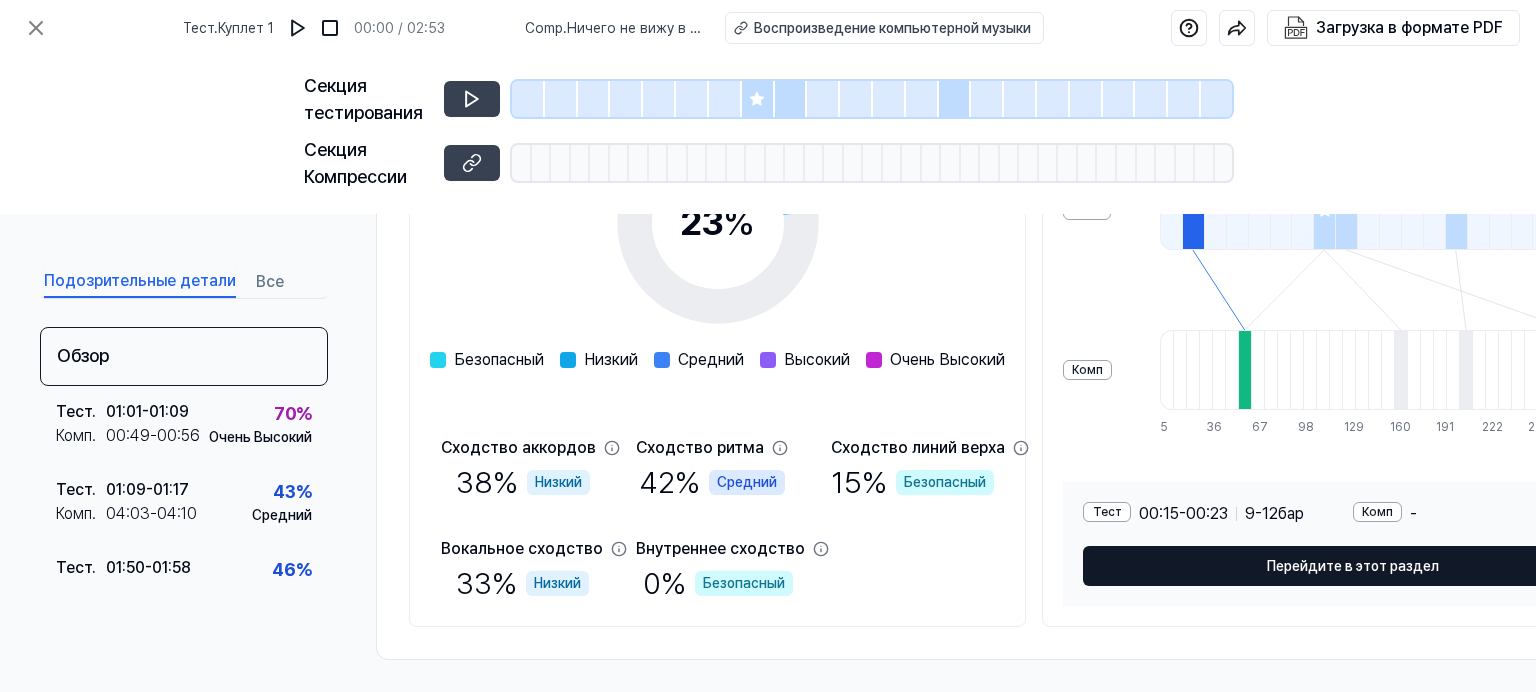 click on "Перейдите в этот раздел" at bounding box center (1352, 566) 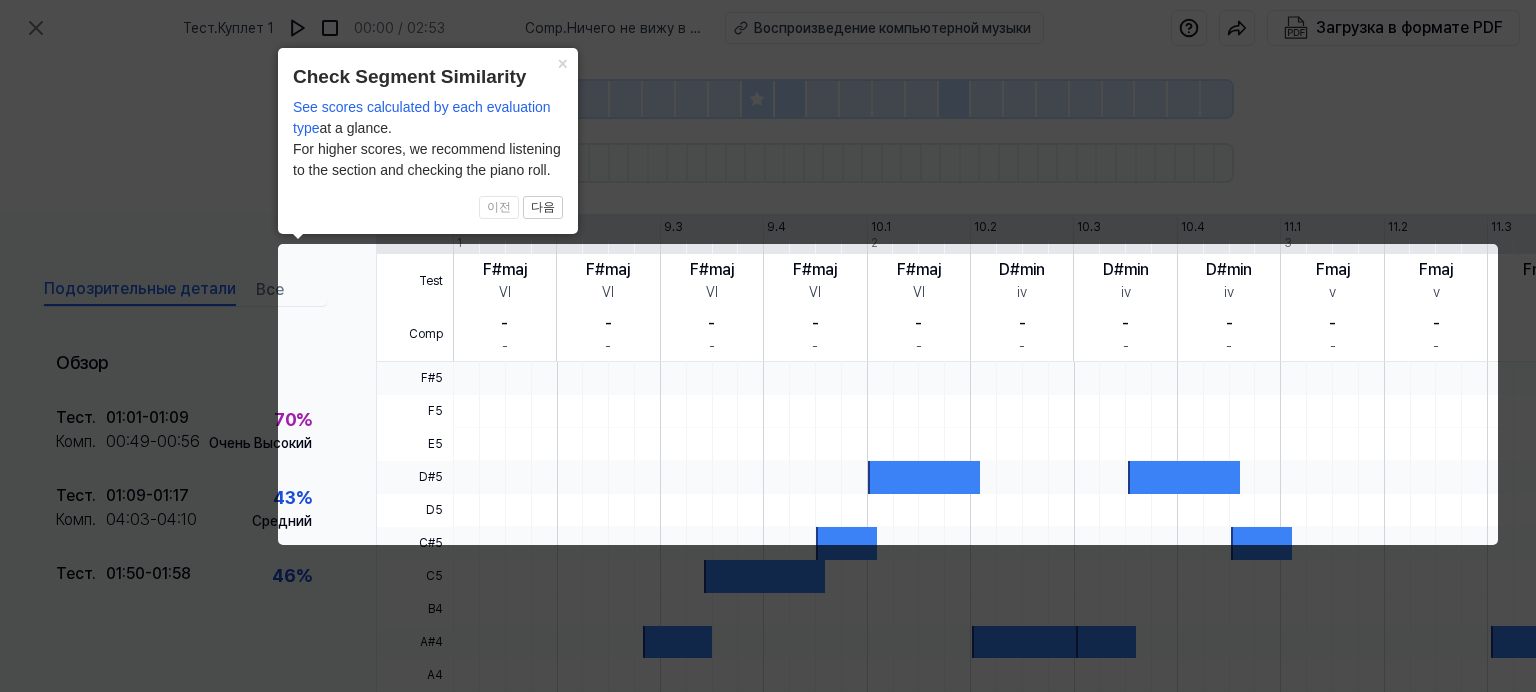 scroll, scrollTop: 0, scrollLeft: 88, axis: horizontal 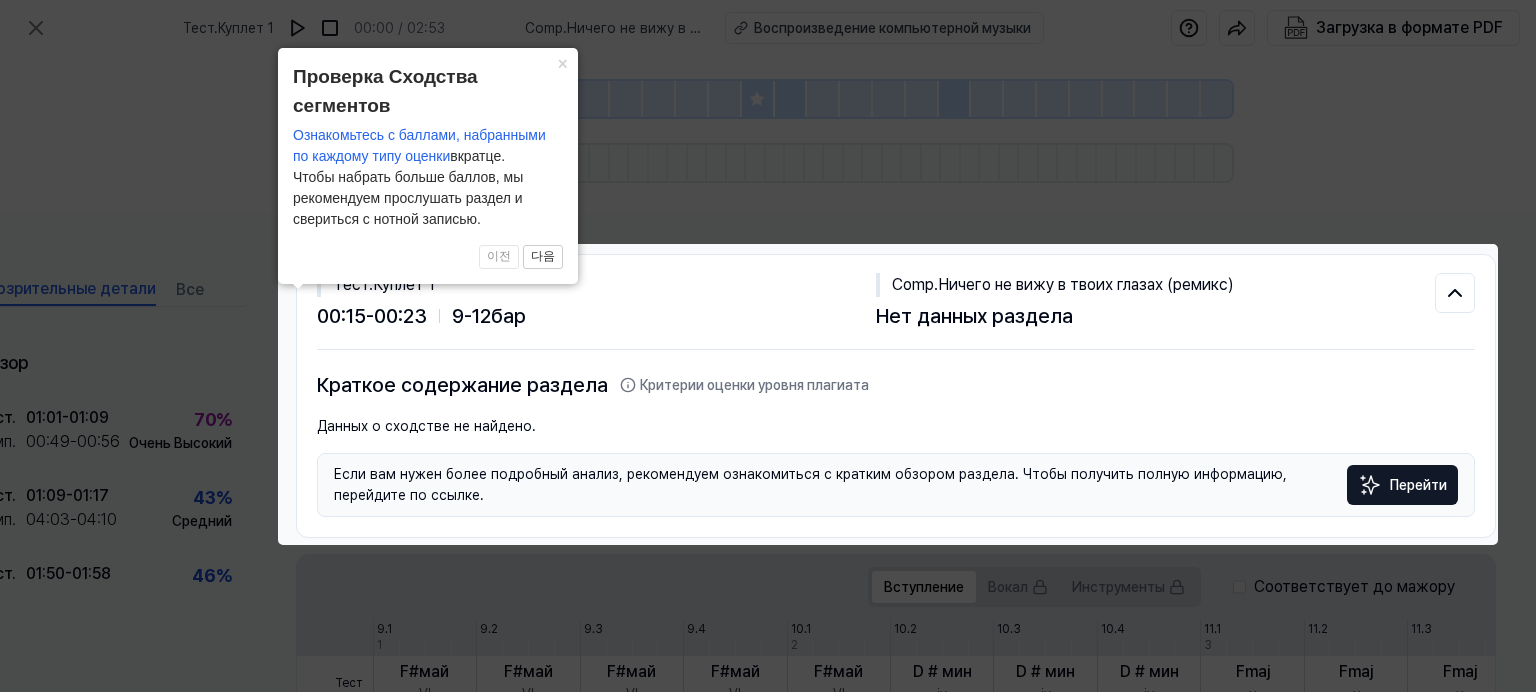 click on "Перейти" at bounding box center [1402, 485] 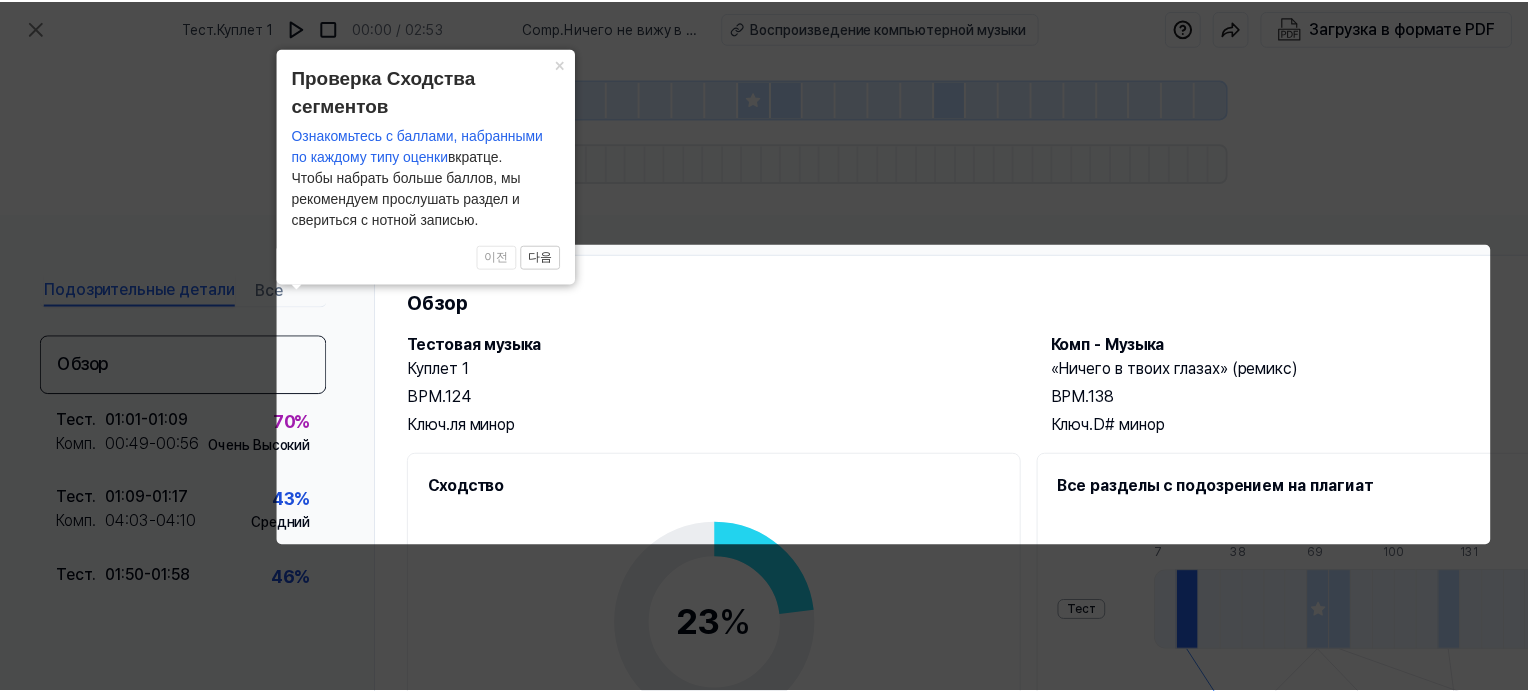 scroll, scrollTop: 166, scrollLeft: 0, axis: vertical 